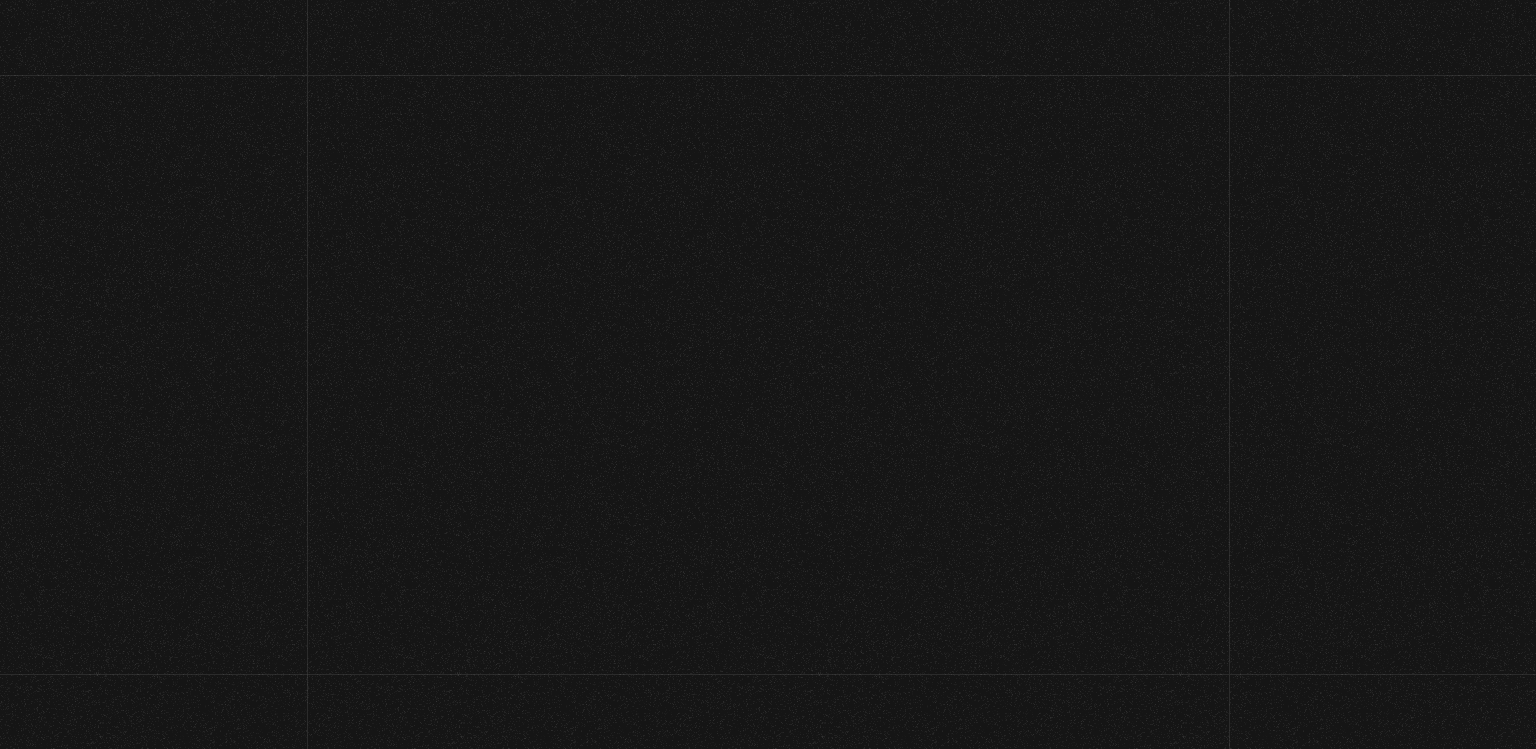 scroll, scrollTop: 0, scrollLeft: 0, axis: both 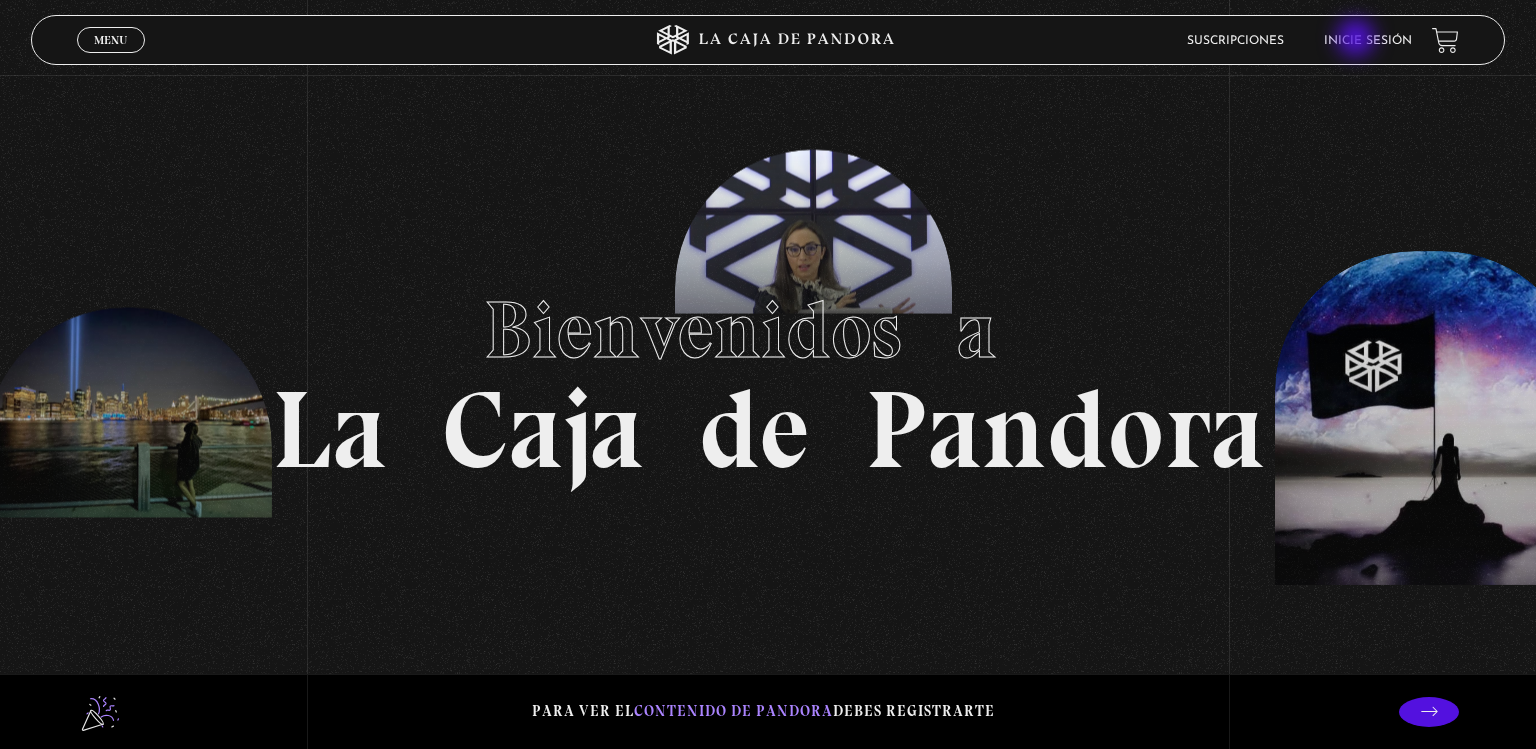 click on "Inicie sesión" at bounding box center (1368, 41) 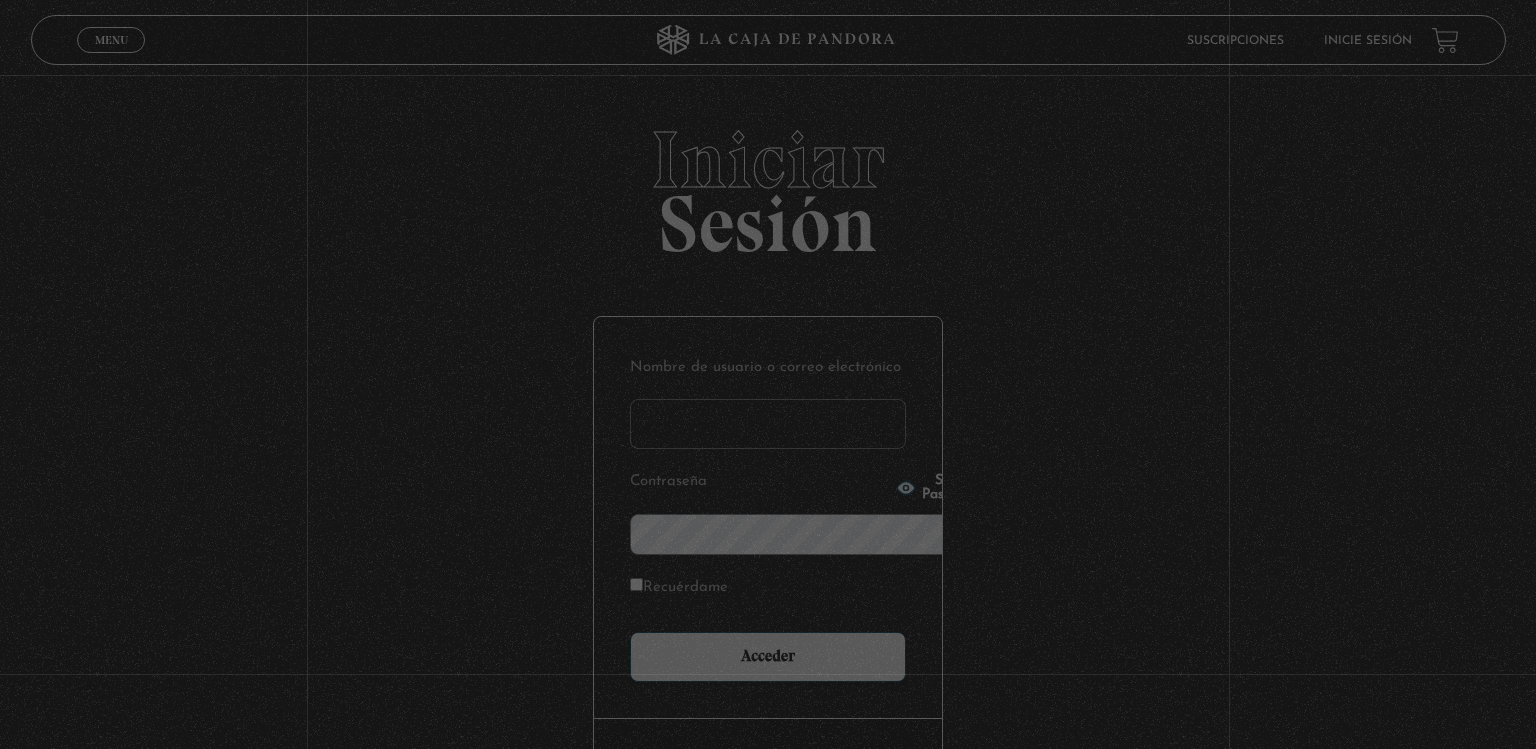 scroll, scrollTop: 0, scrollLeft: 0, axis: both 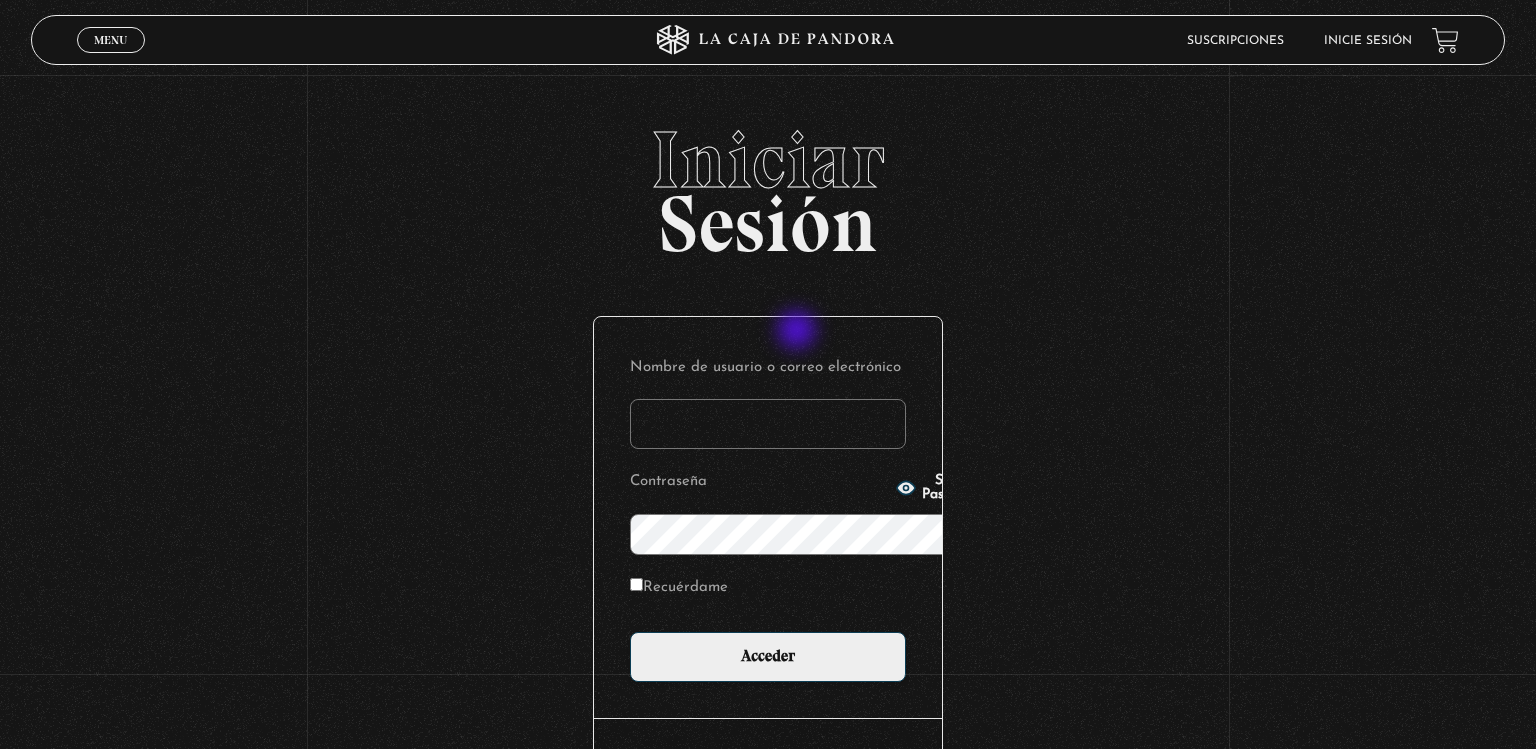 click on "Nombre de usuario o correo electrónico" at bounding box center [768, 424] 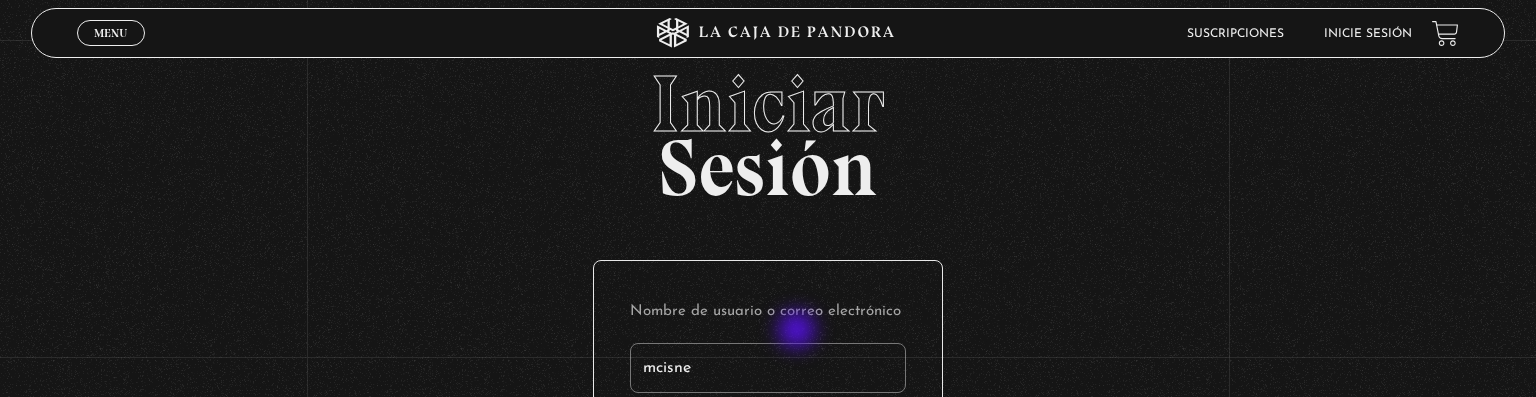type on "mcisne" 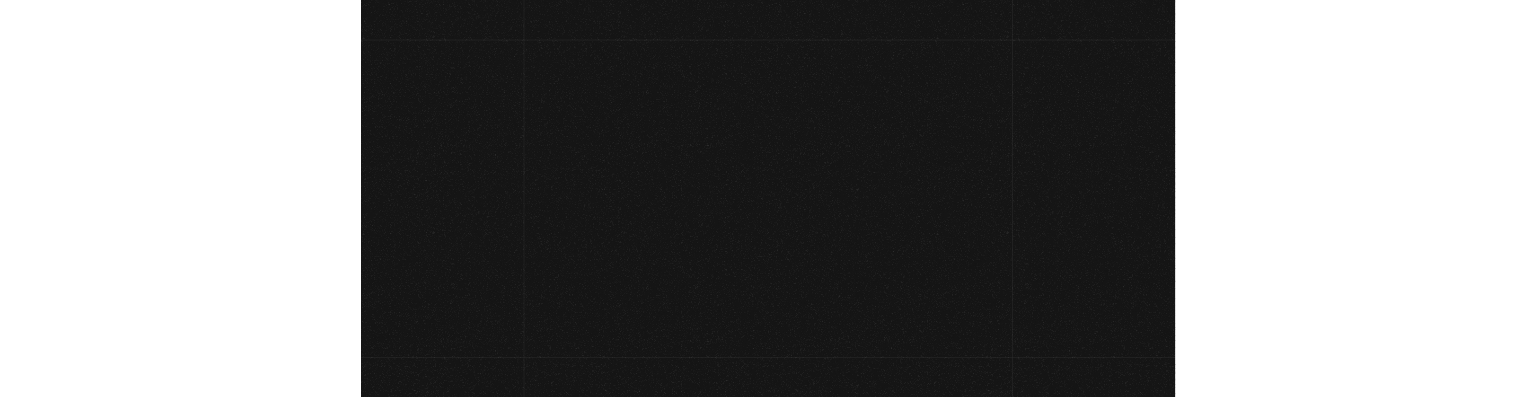 scroll, scrollTop: 0, scrollLeft: 0, axis: both 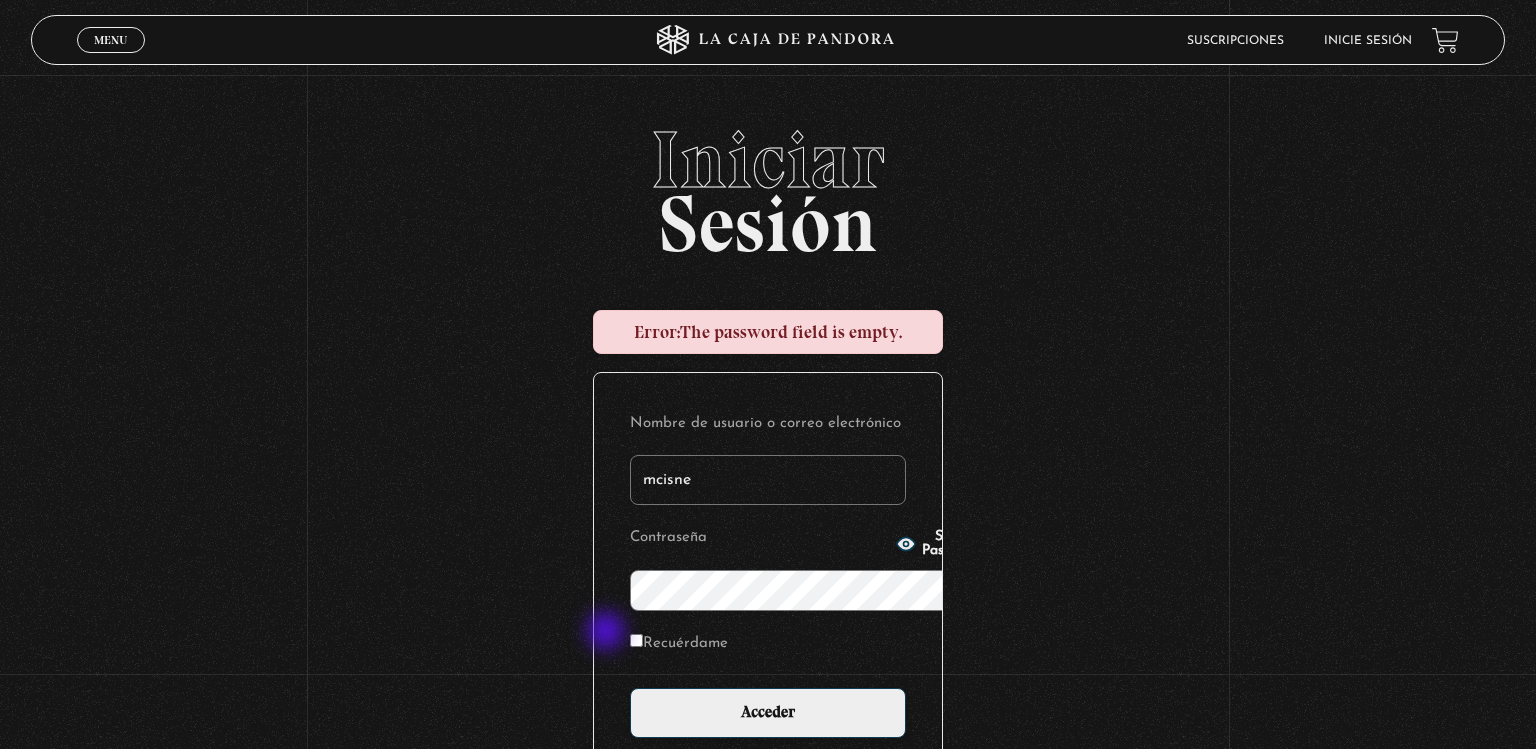 click on "Recuérdame" at bounding box center (679, 644) 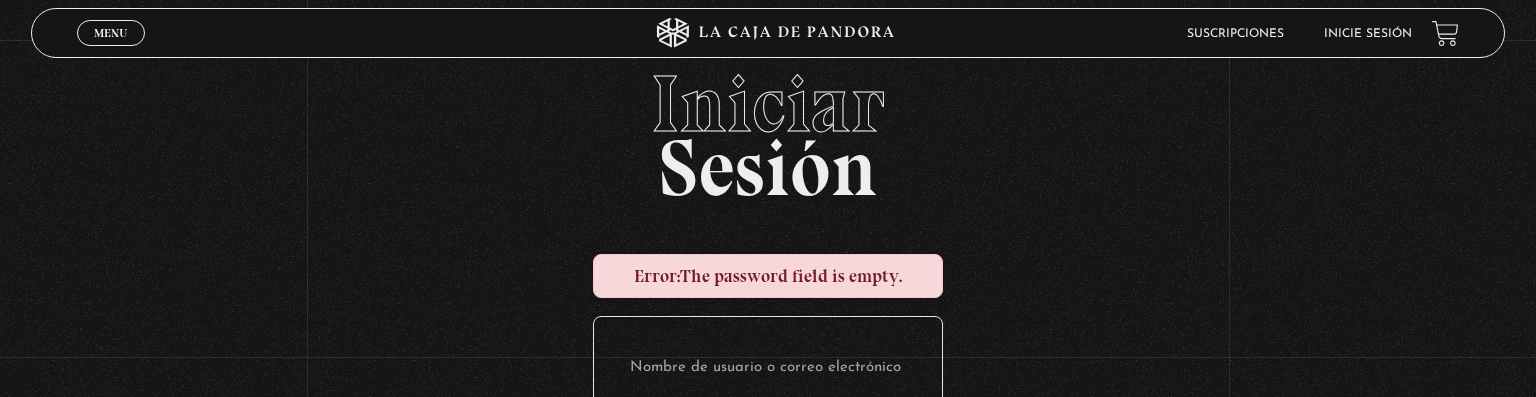 scroll, scrollTop: 269, scrollLeft: 0, axis: vertical 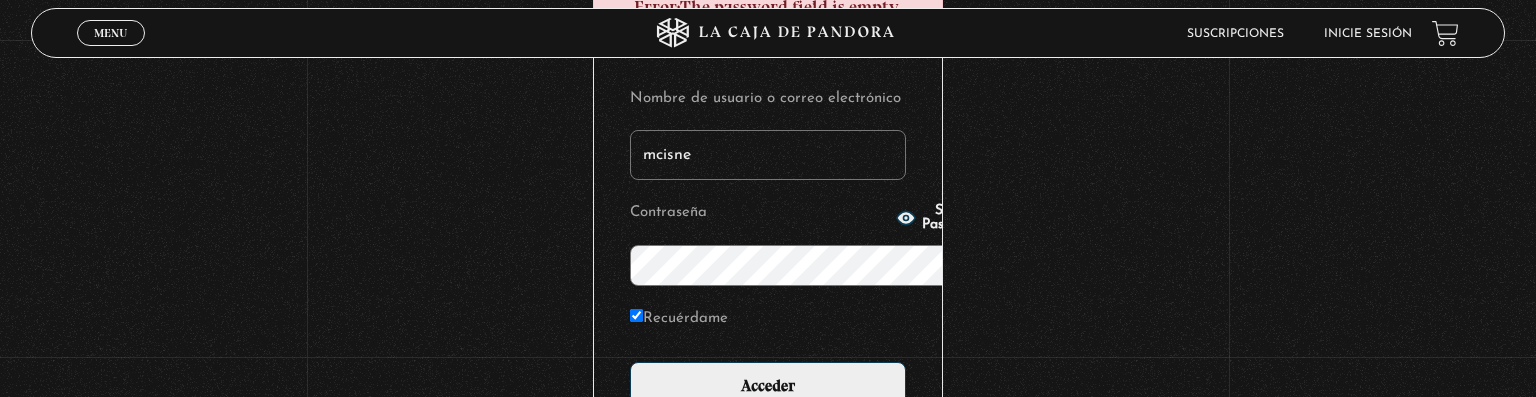 click on "Acceder" at bounding box center [768, 387] 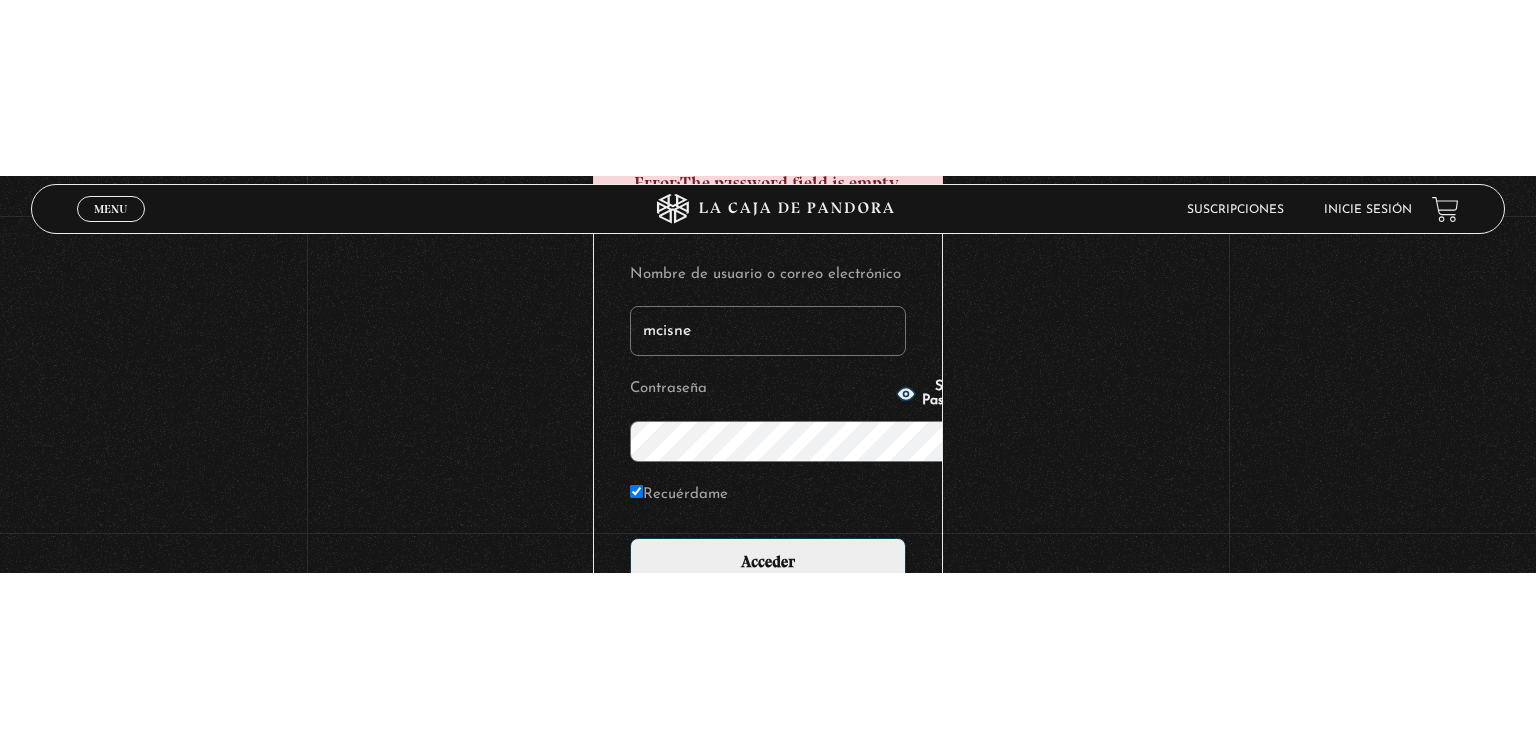 scroll, scrollTop: 4, scrollLeft: 0, axis: vertical 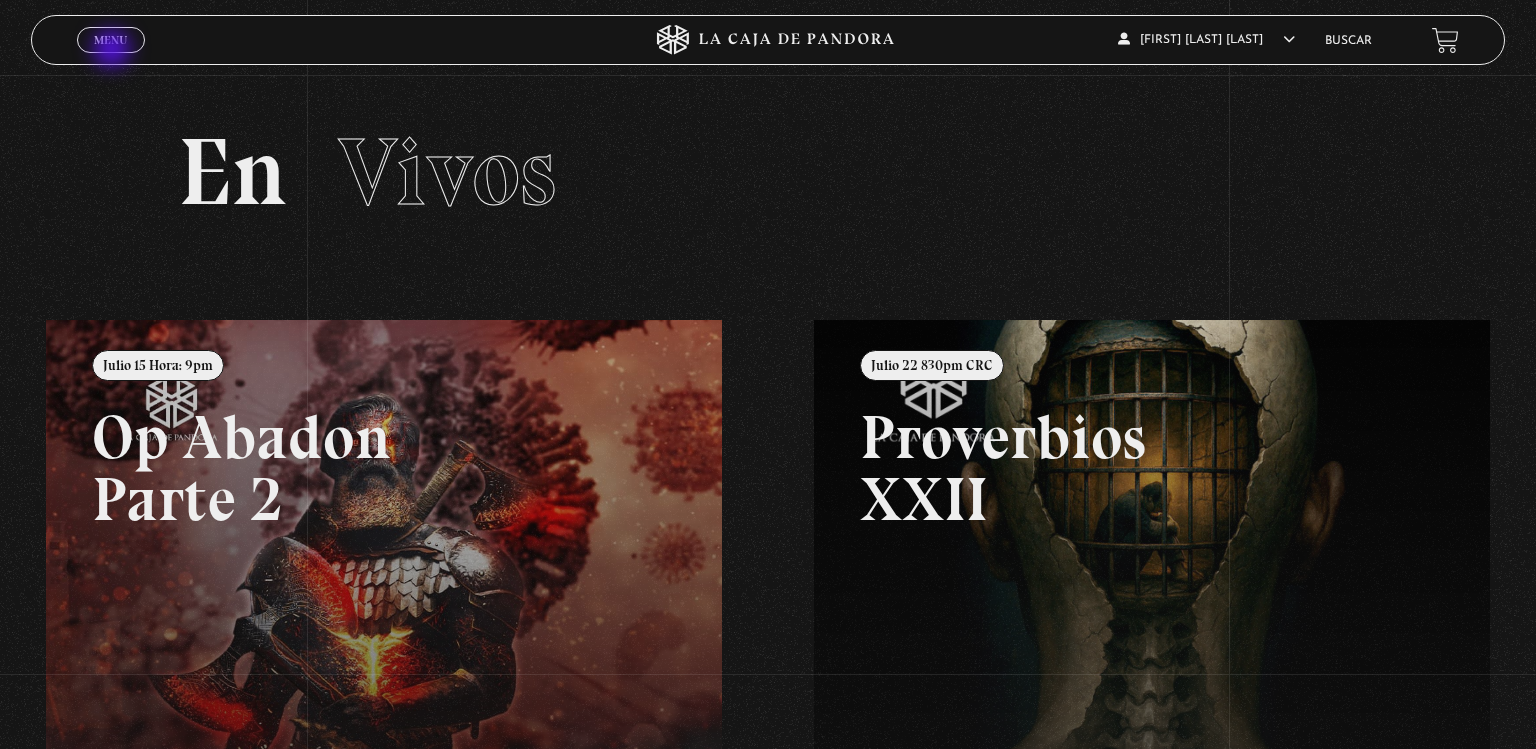 click on "Cerrar" at bounding box center [111, 58] 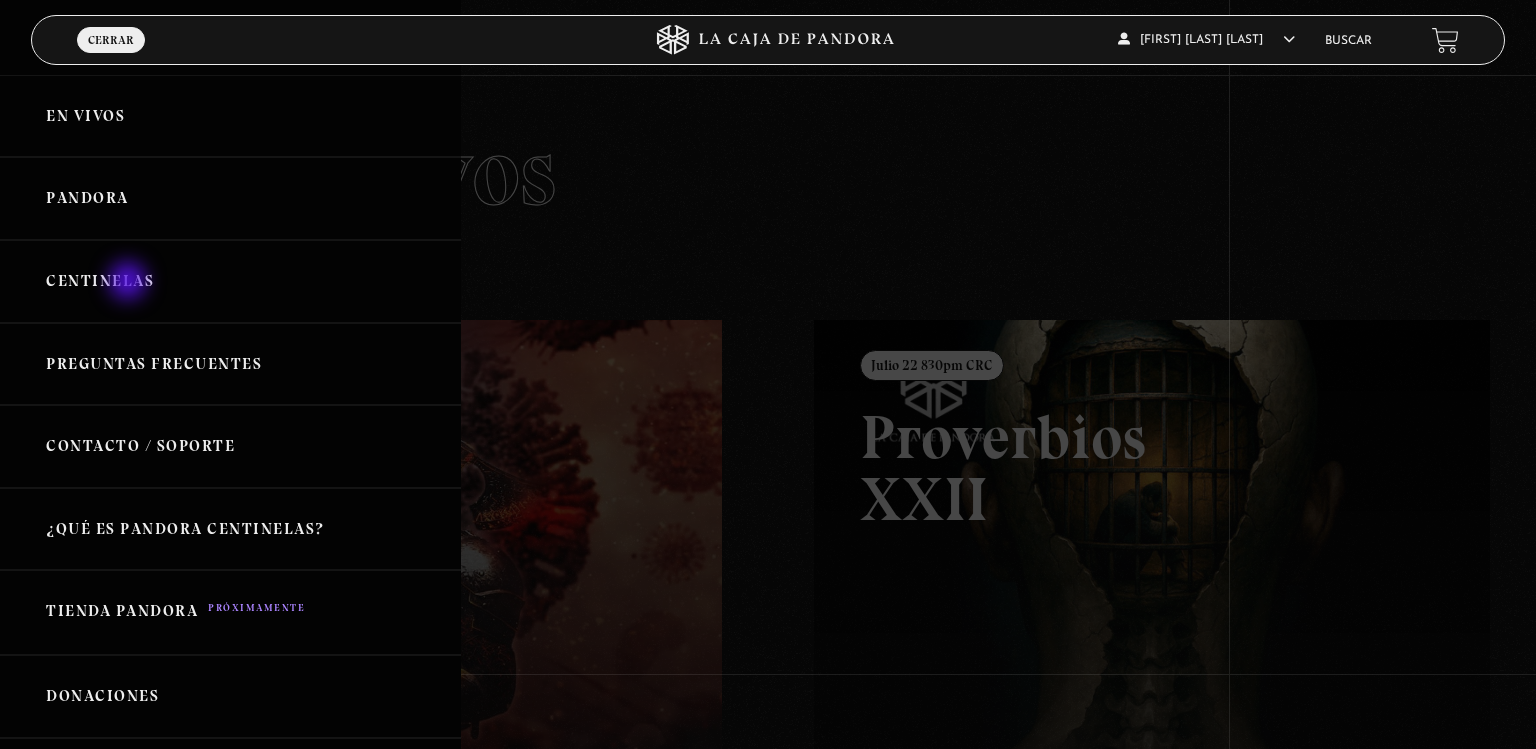 click on "Centinelas" at bounding box center [230, 281] 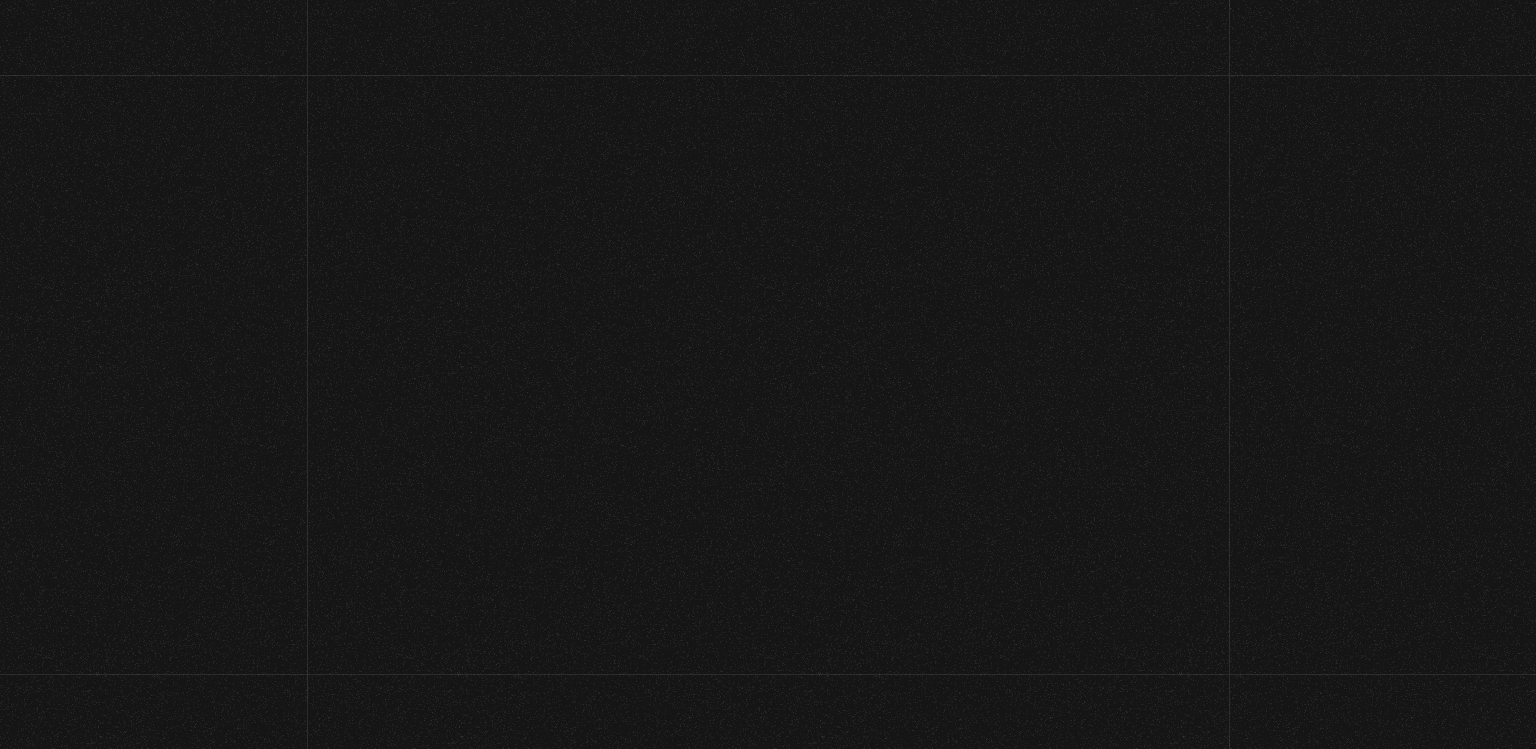 scroll, scrollTop: 0, scrollLeft: 0, axis: both 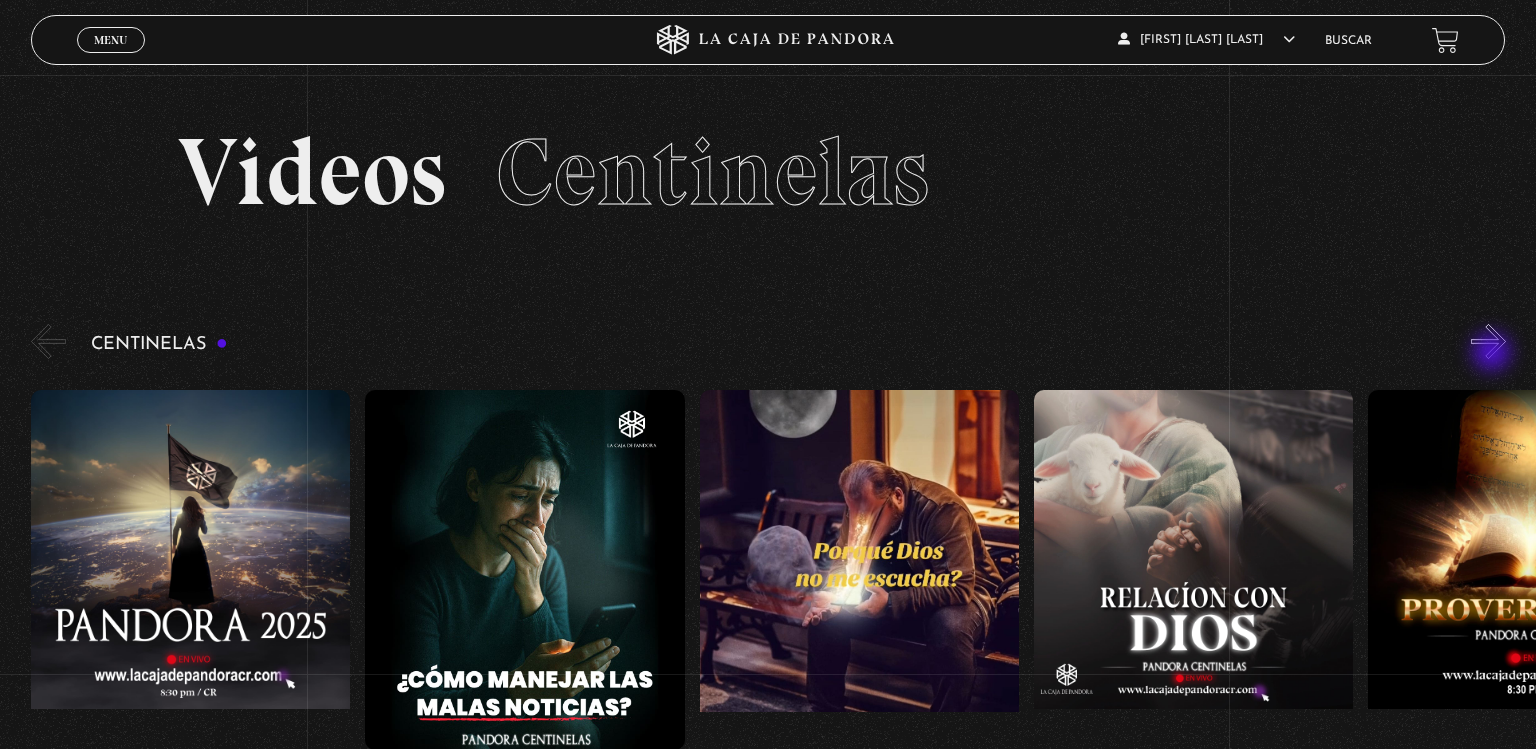 click on "»" at bounding box center [1488, 341] 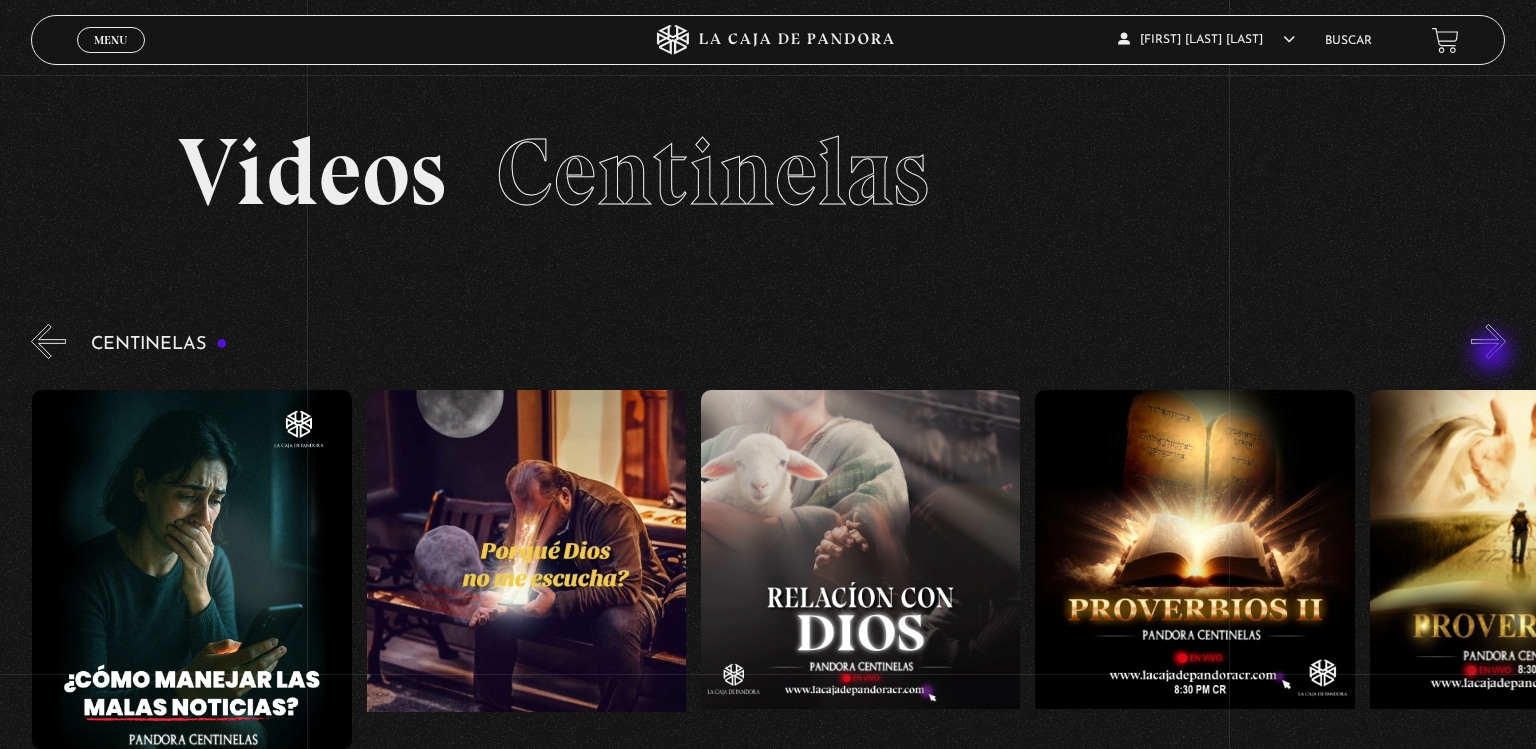 scroll, scrollTop: 0, scrollLeft: 334, axis: horizontal 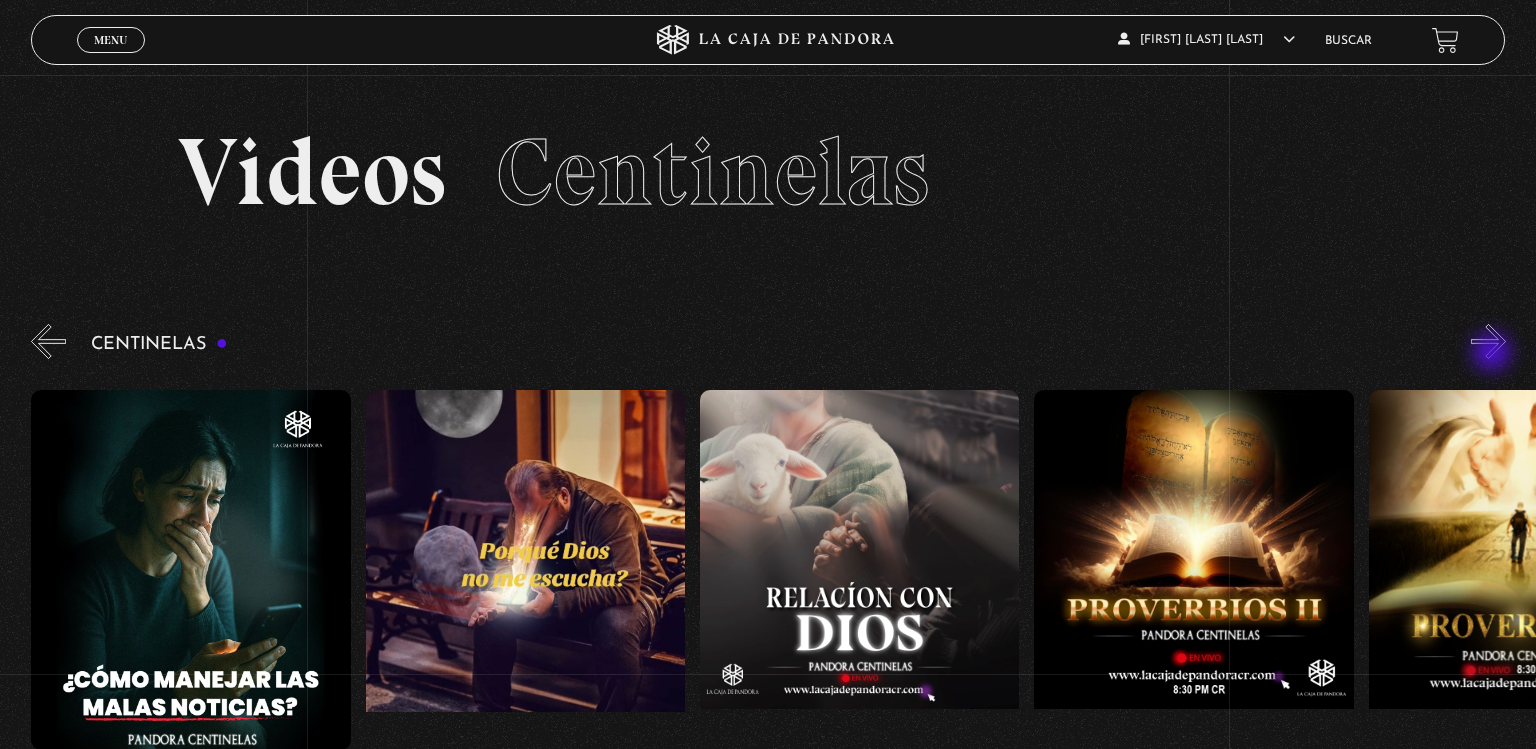 click on "»" at bounding box center (1488, 341) 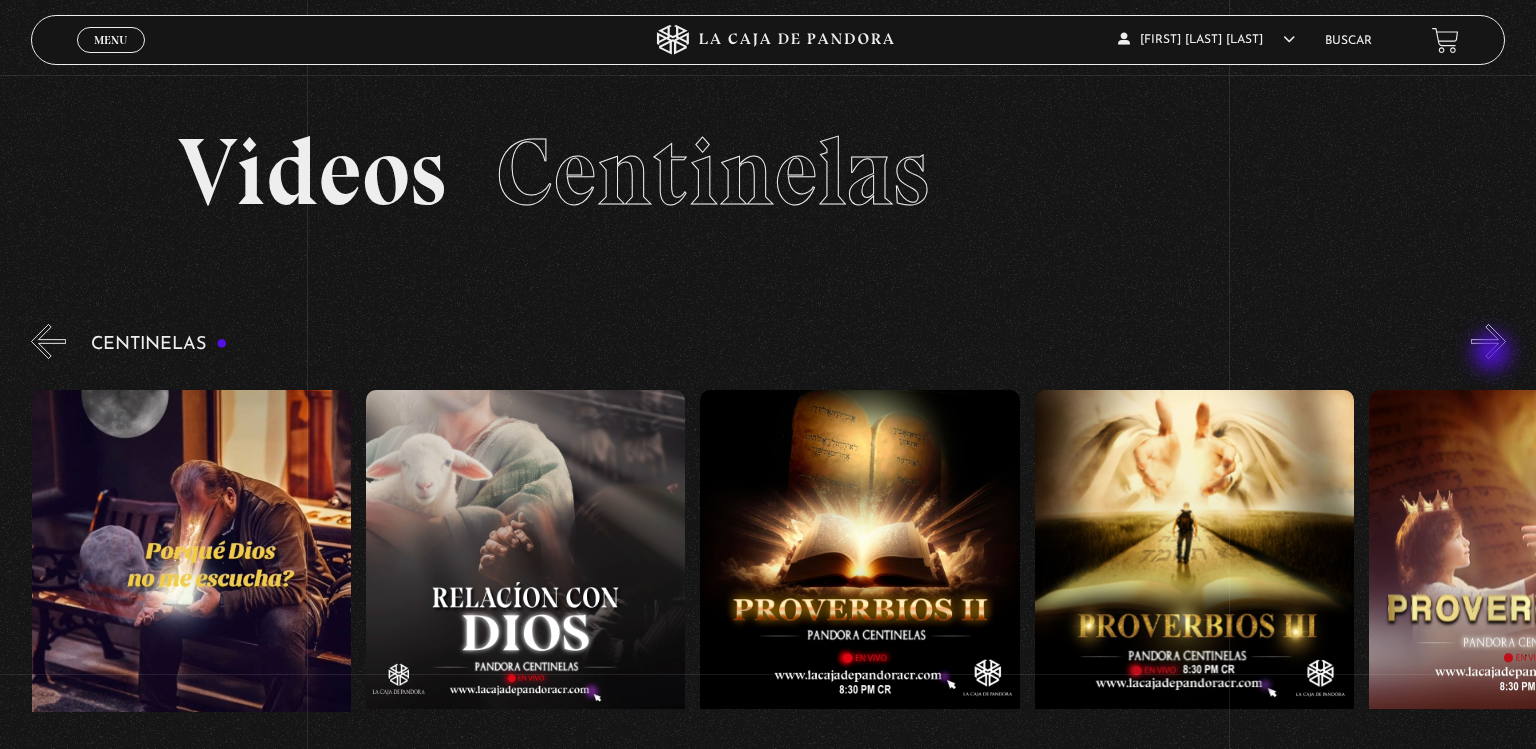click on "»" at bounding box center [1488, 341] 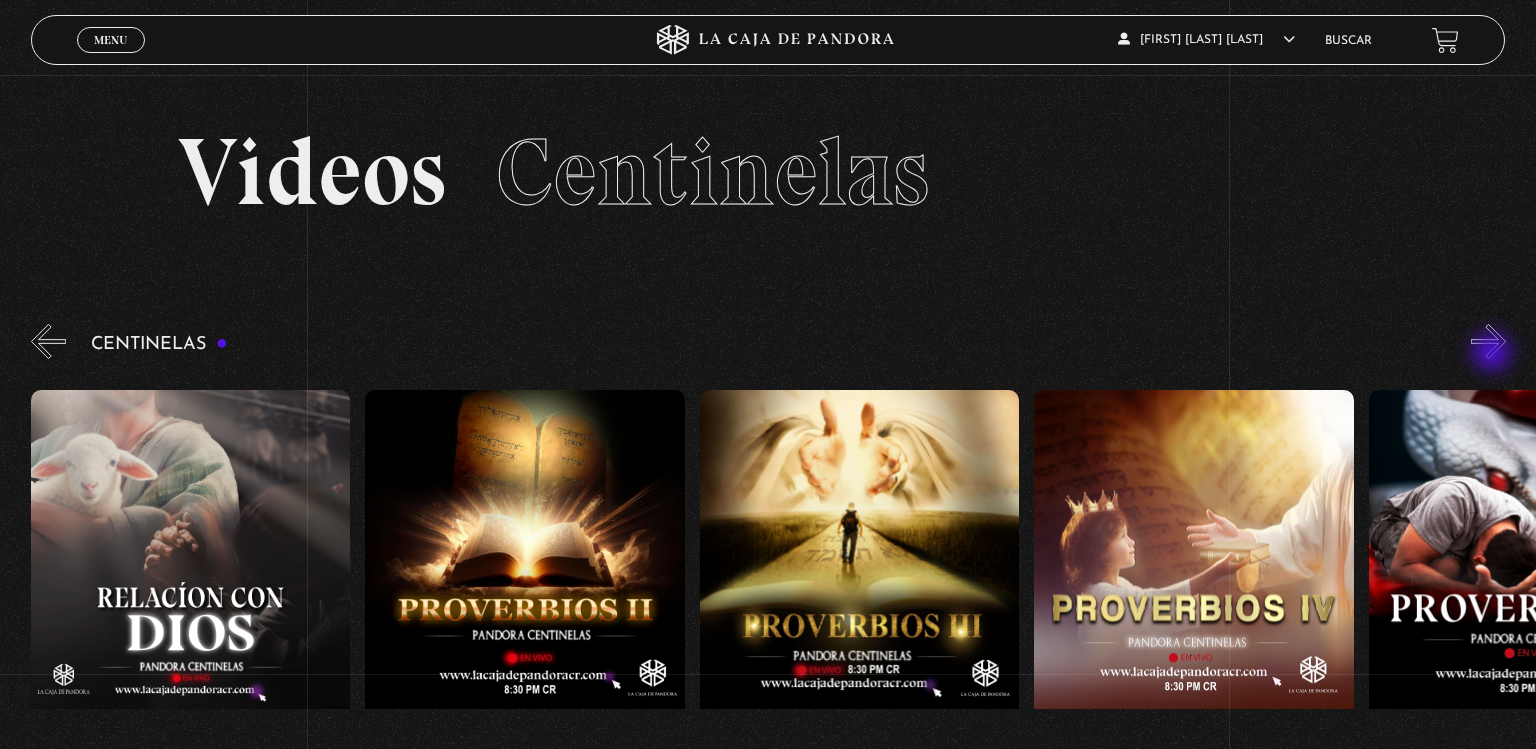 click on "»" at bounding box center [1488, 341] 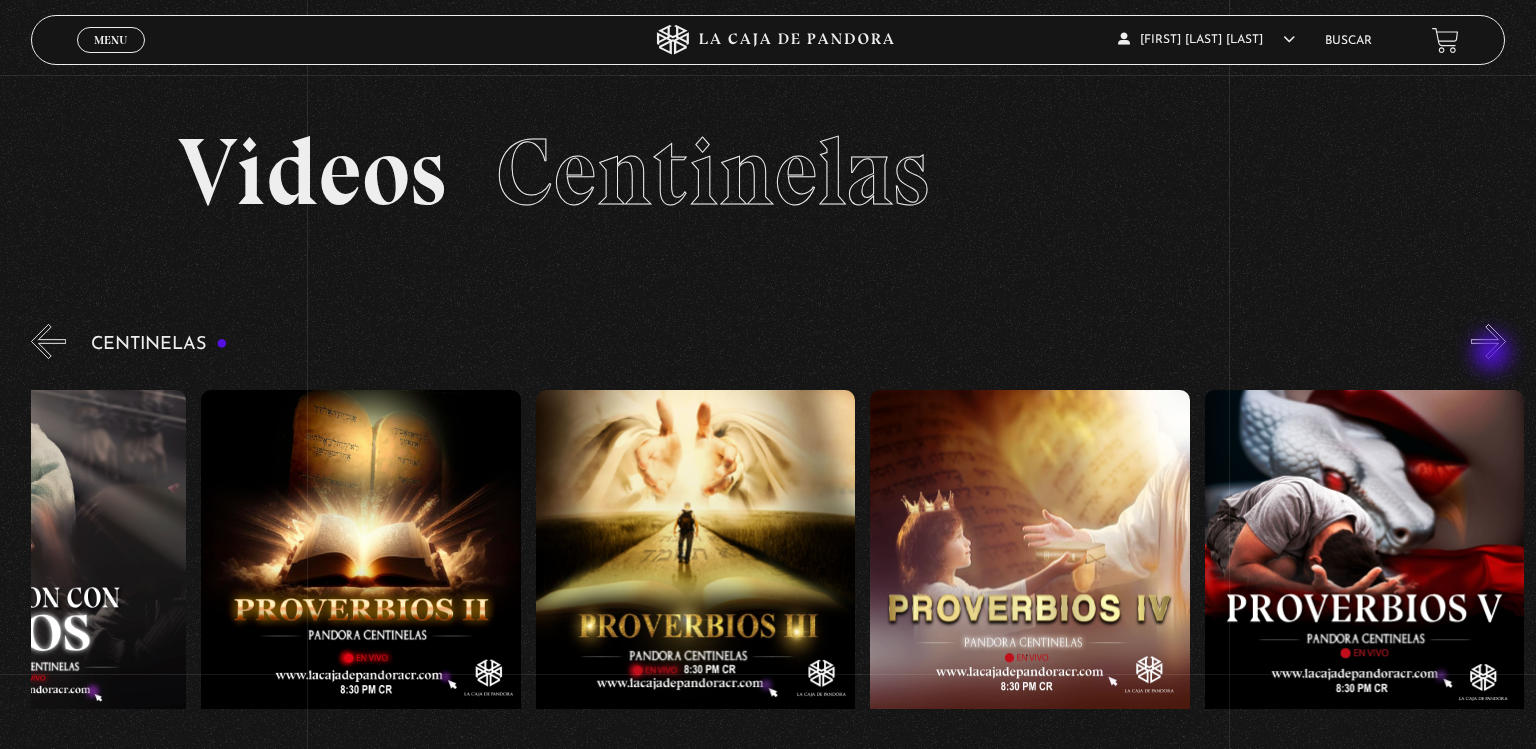 click on "»" at bounding box center (1488, 341) 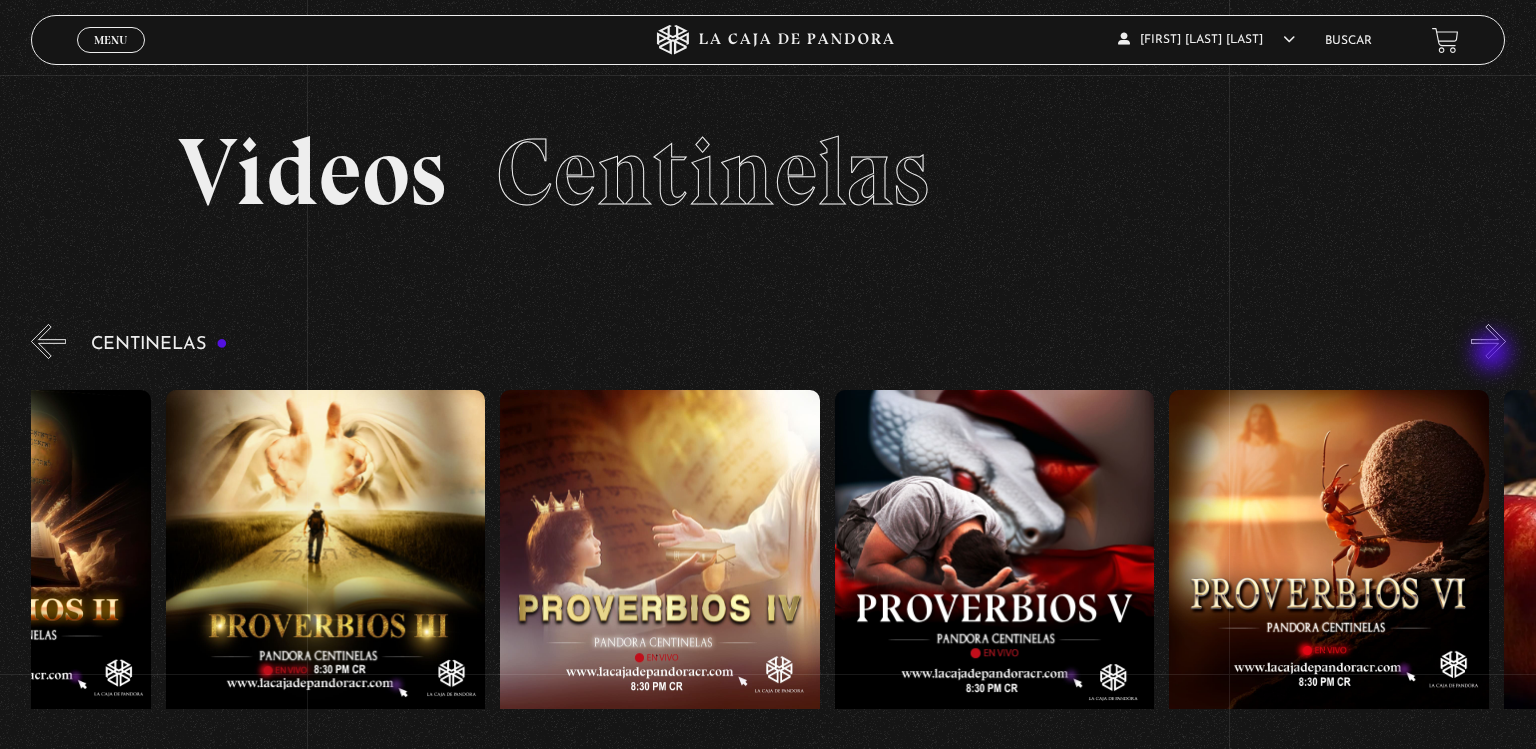 click on "»" at bounding box center (1488, 341) 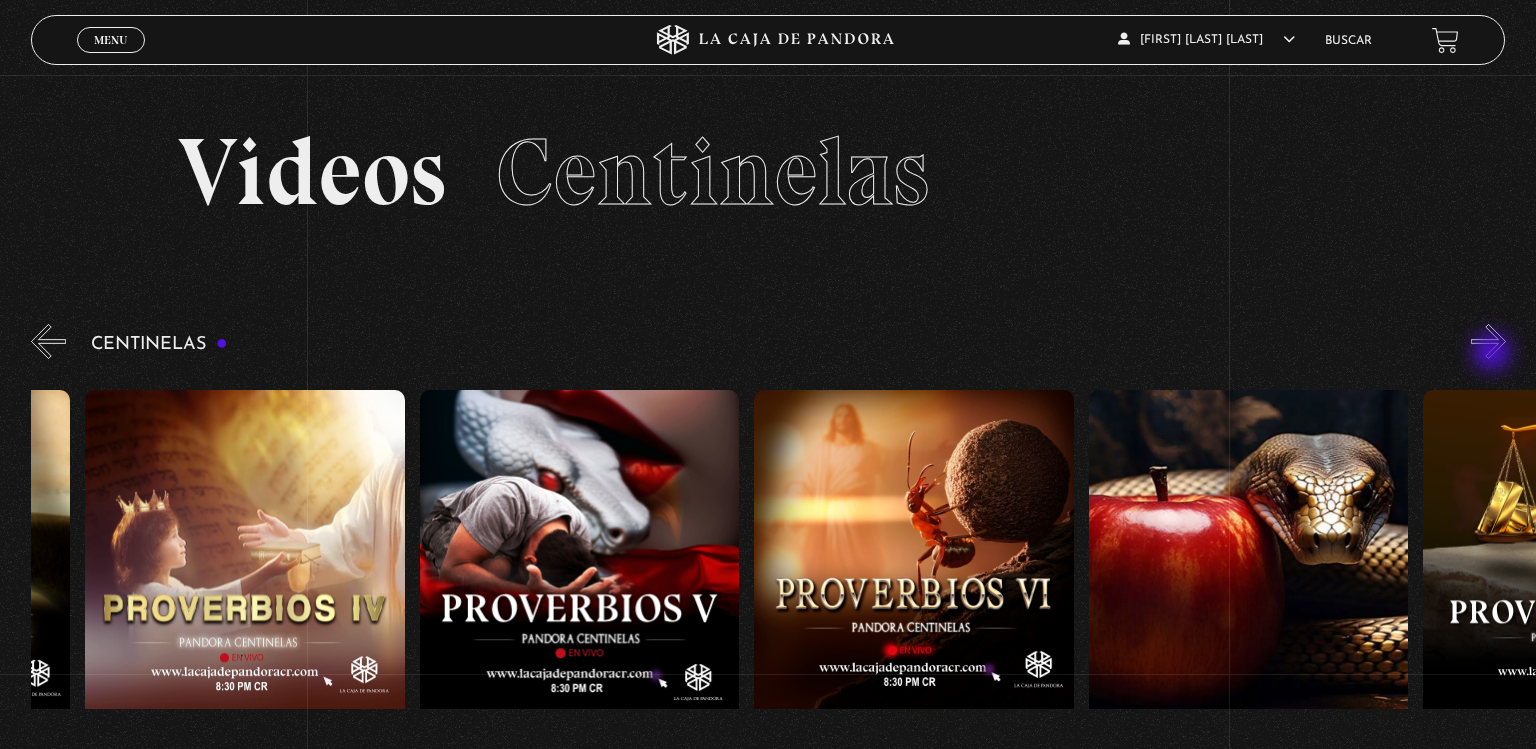 click on "»" at bounding box center [1488, 341] 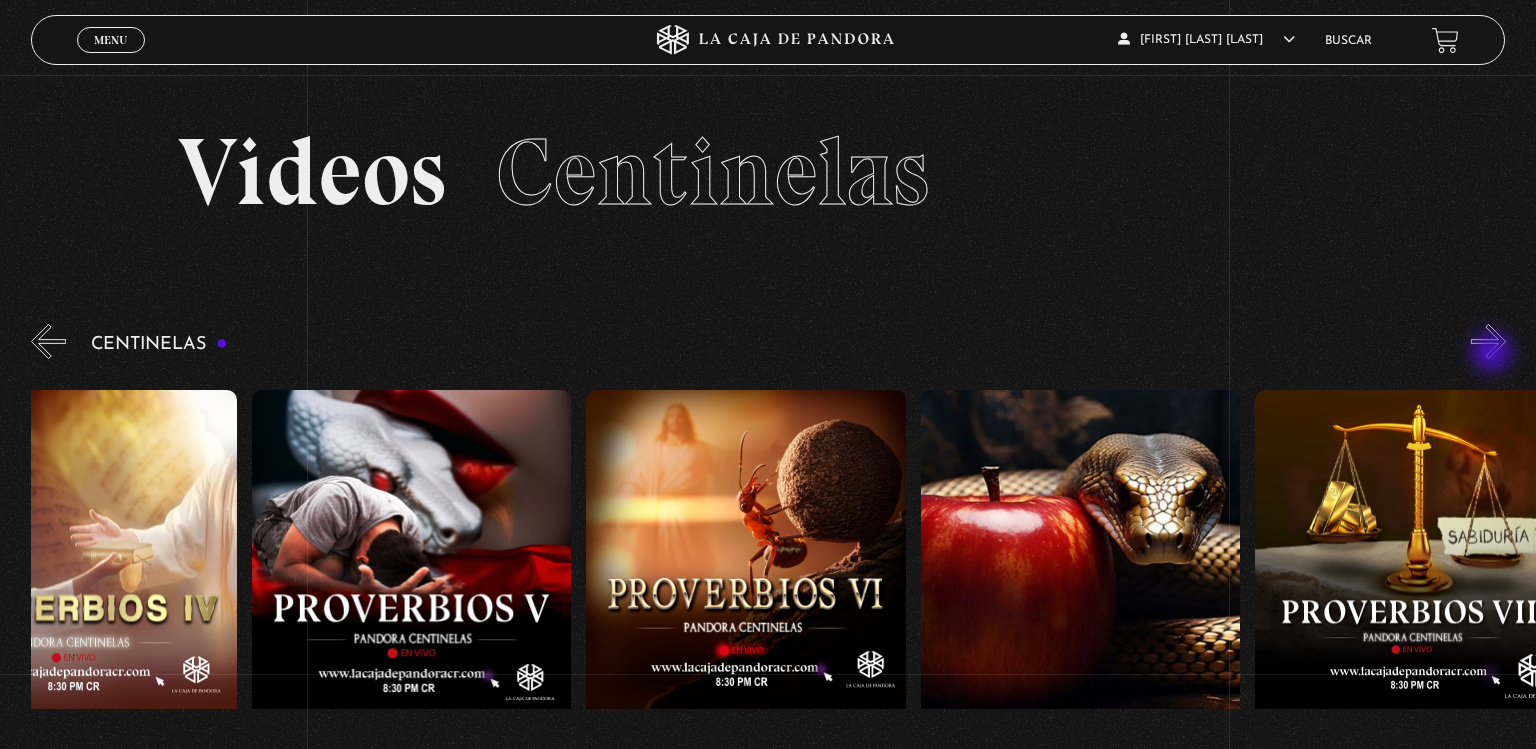 click on "»" at bounding box center [1488, 341] 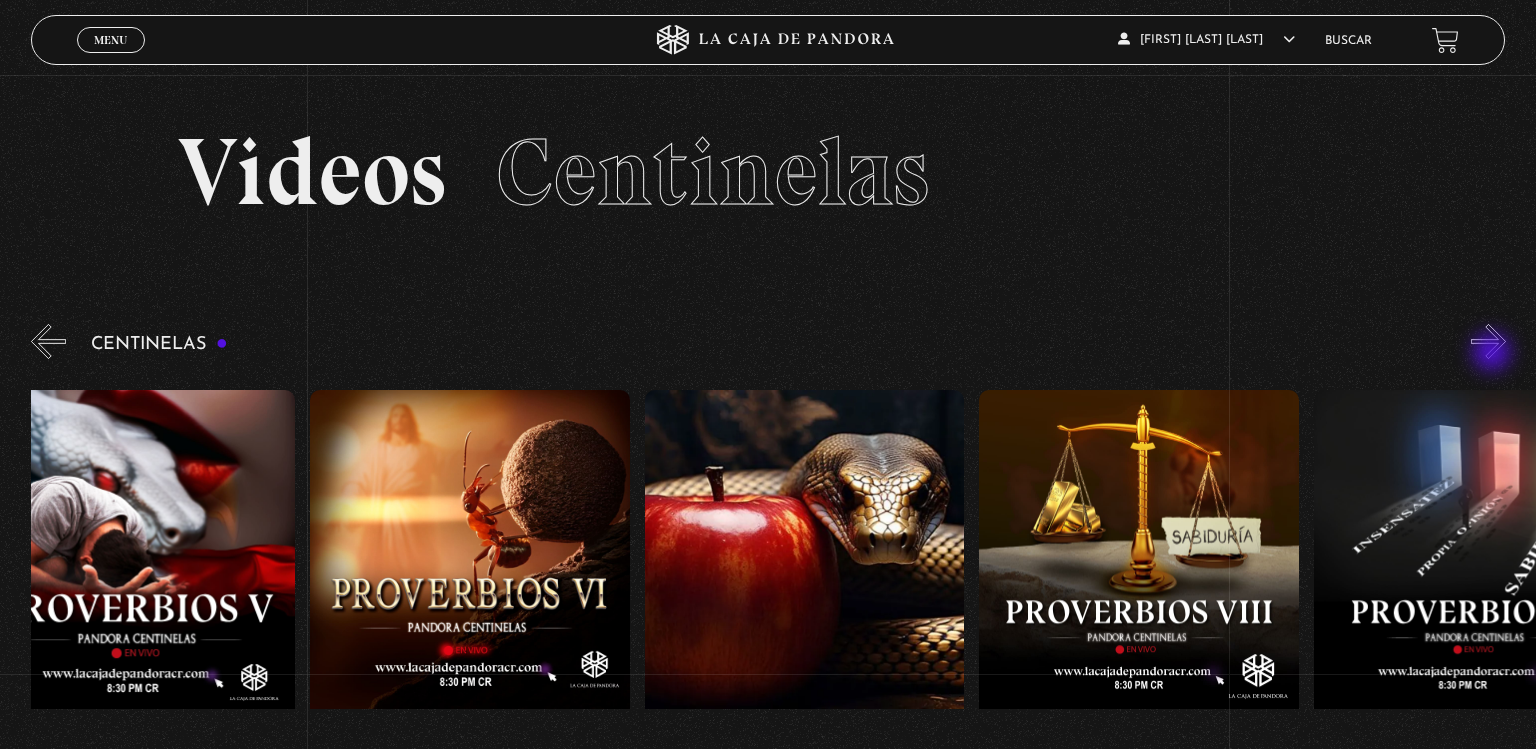 click on "»" at bounding box center [1488, 341] 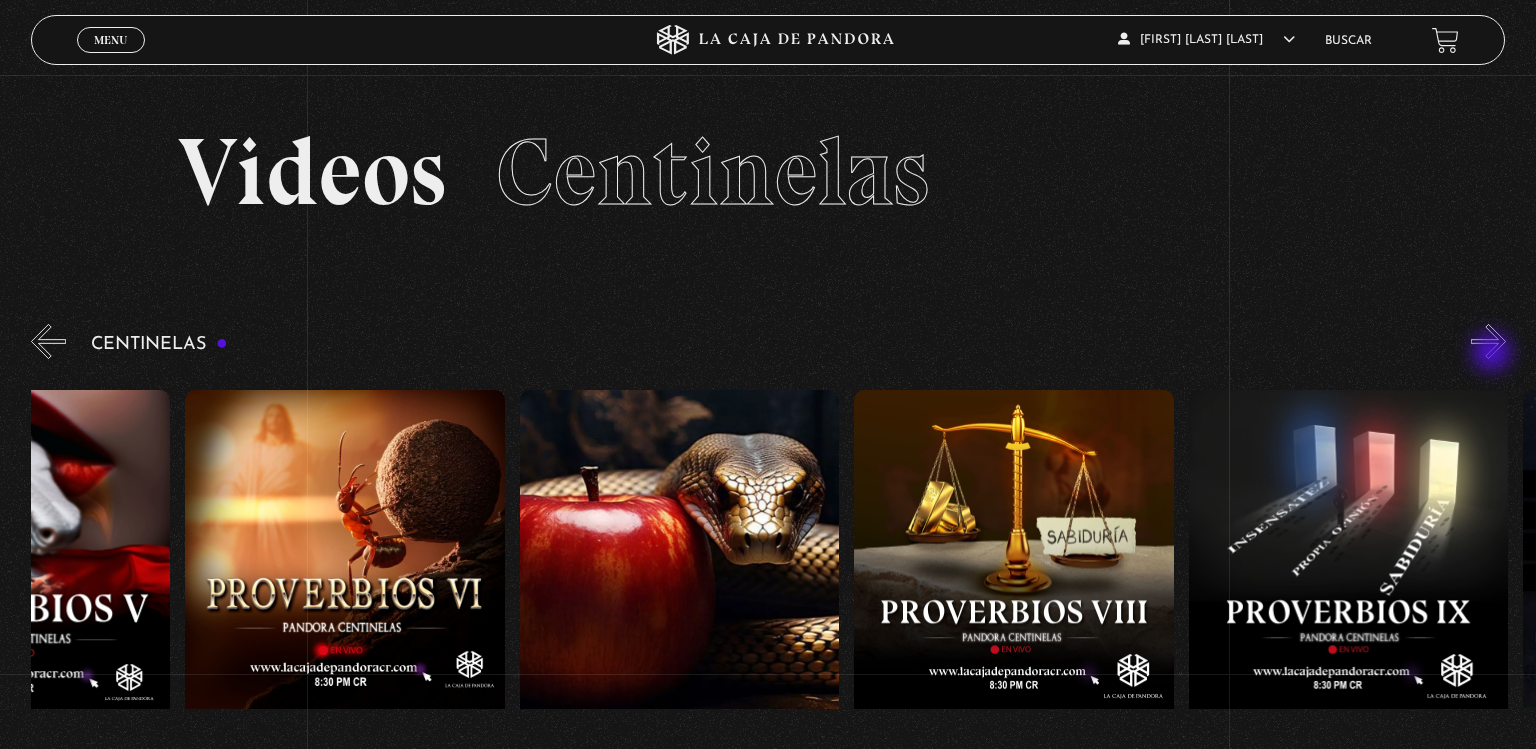 click on "»" at bounding box center [1488, 341] 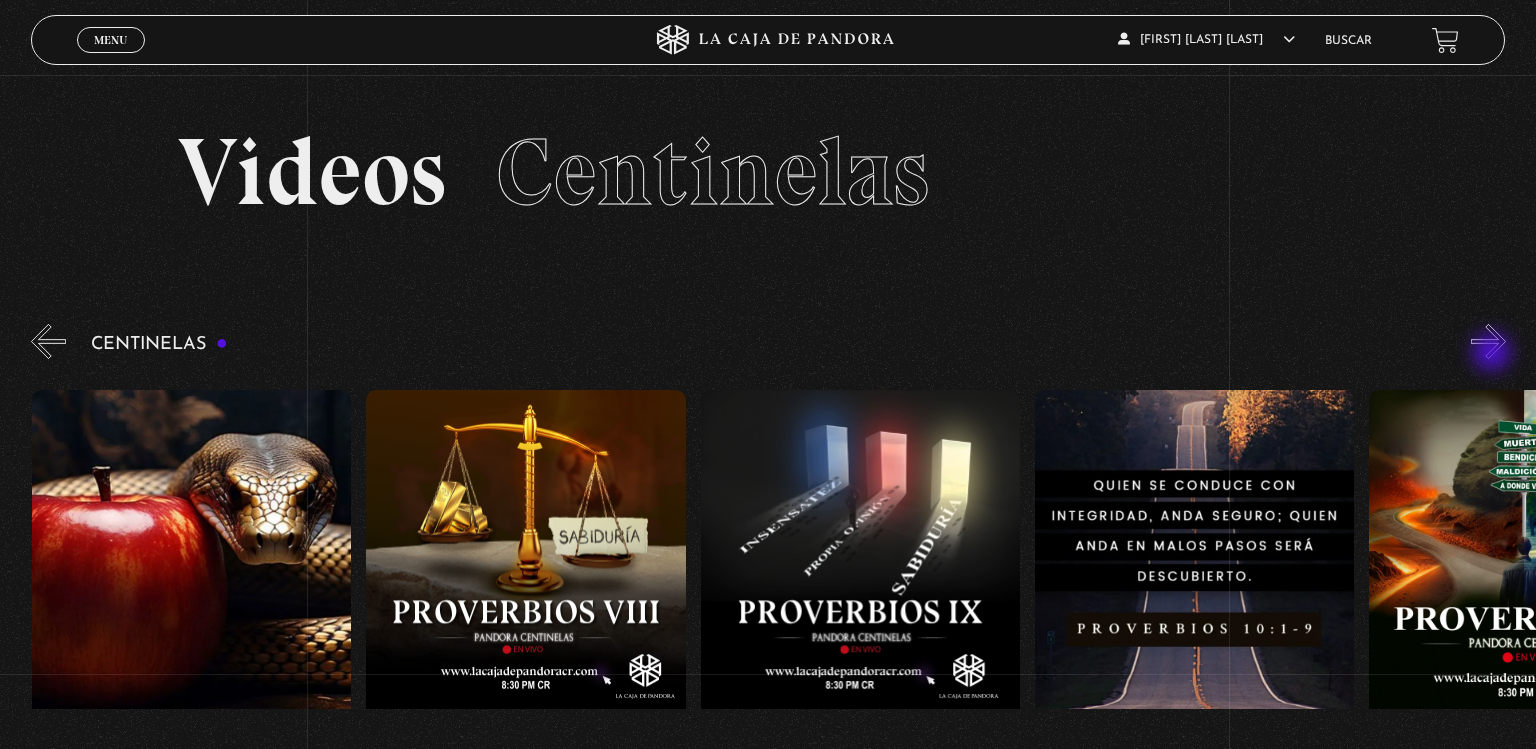 click on "»" at bounding box center (1488, 341) 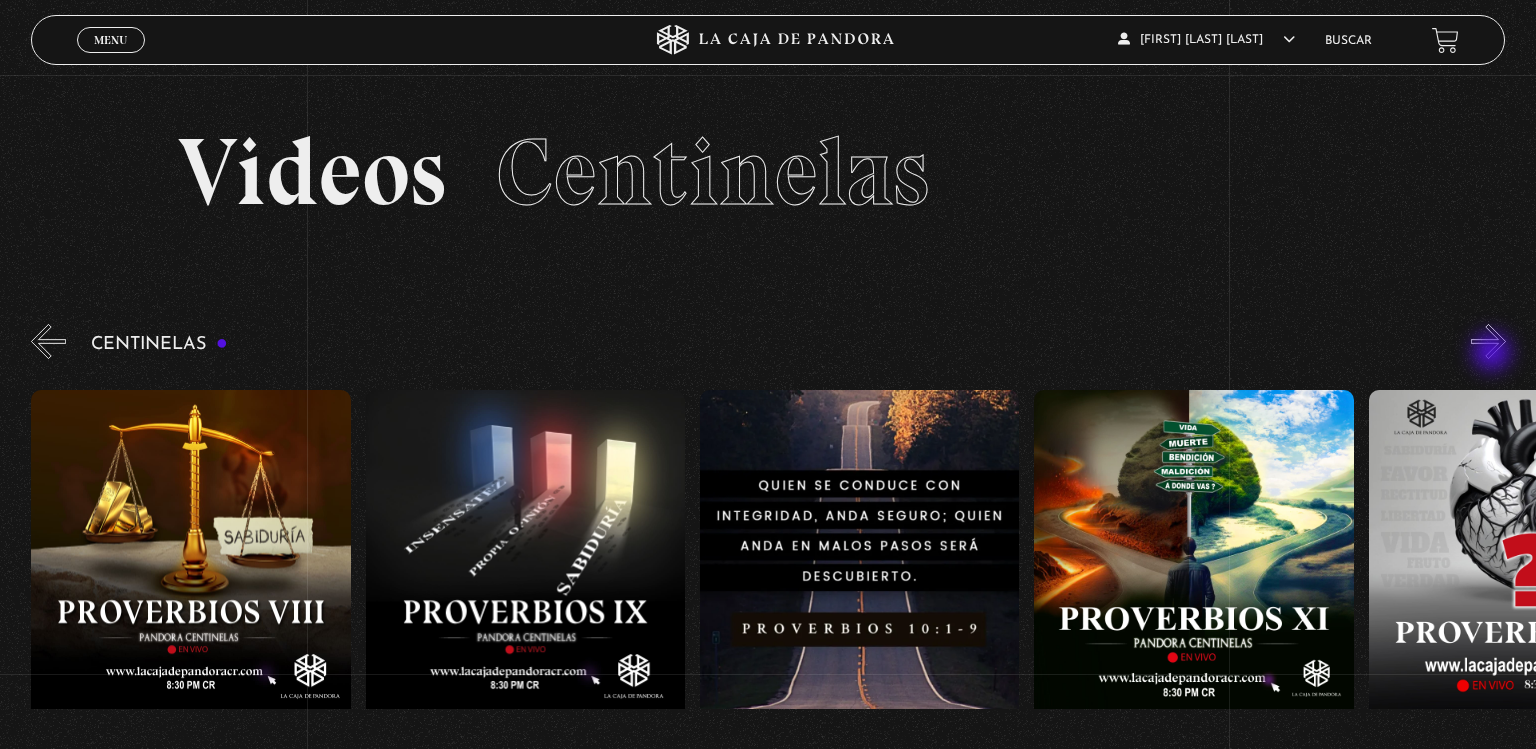click on "»" at bounding box center [1488, 341] 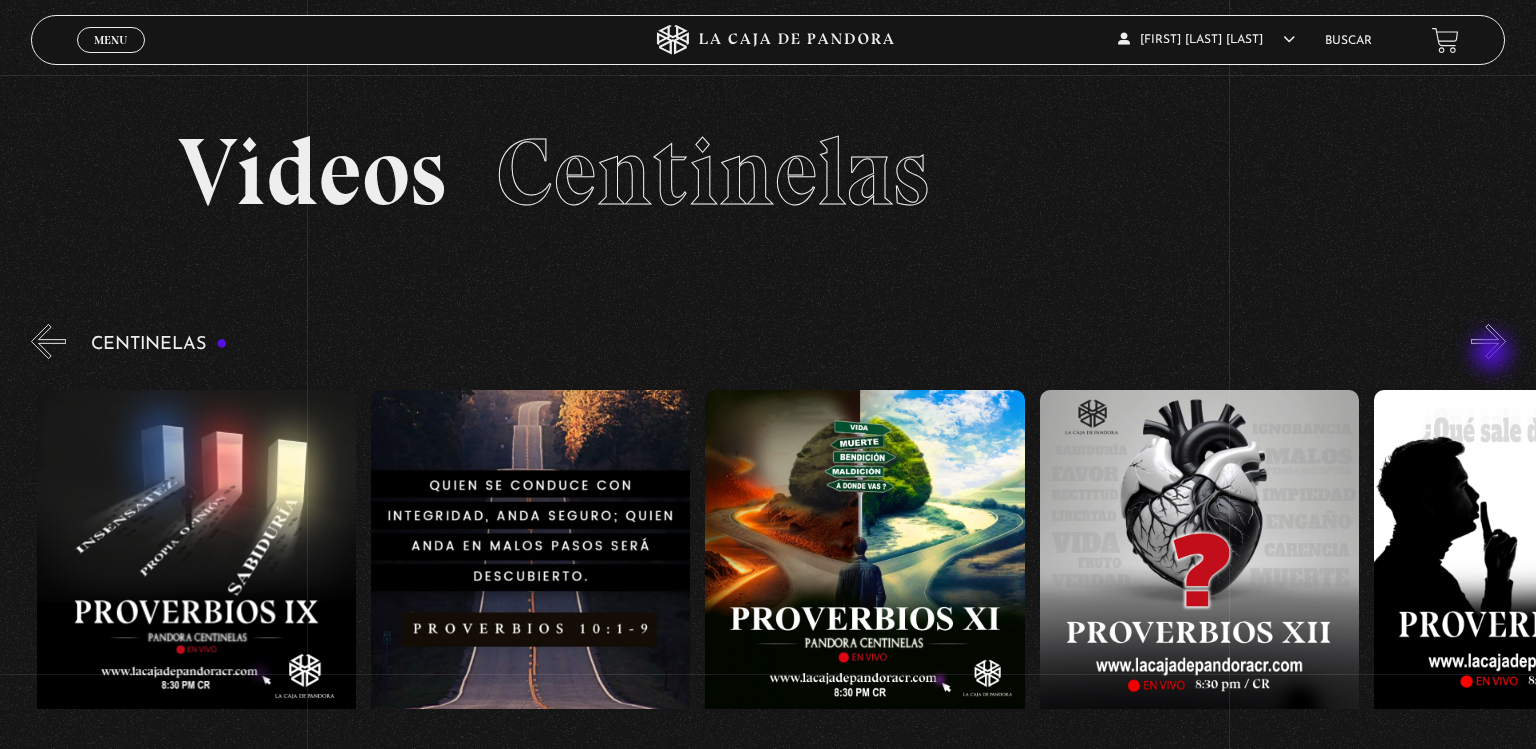 scroll, scrollTop: 0, scrollLeft: 3678, axis: horizontal 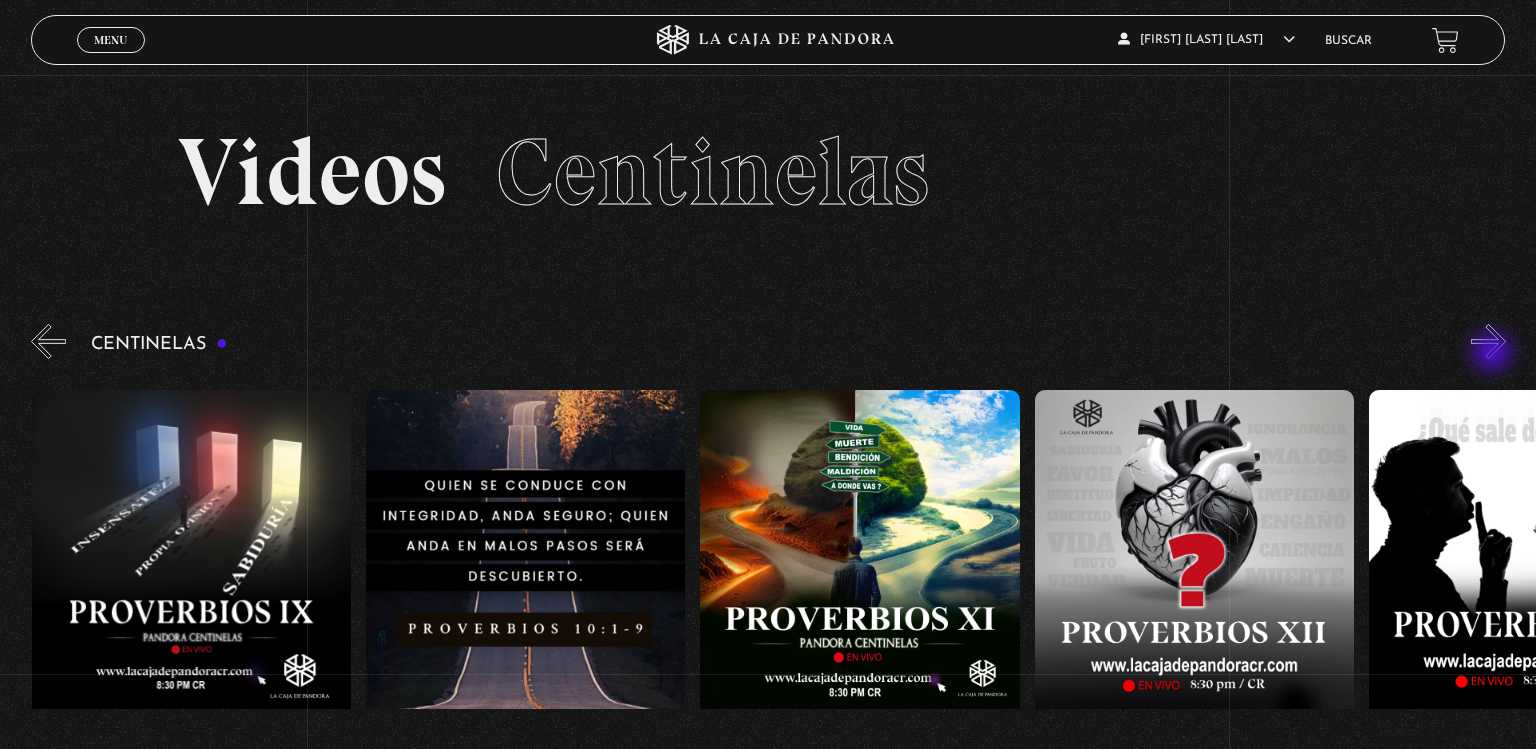 click on "»" at bounding box center [1488, 341] 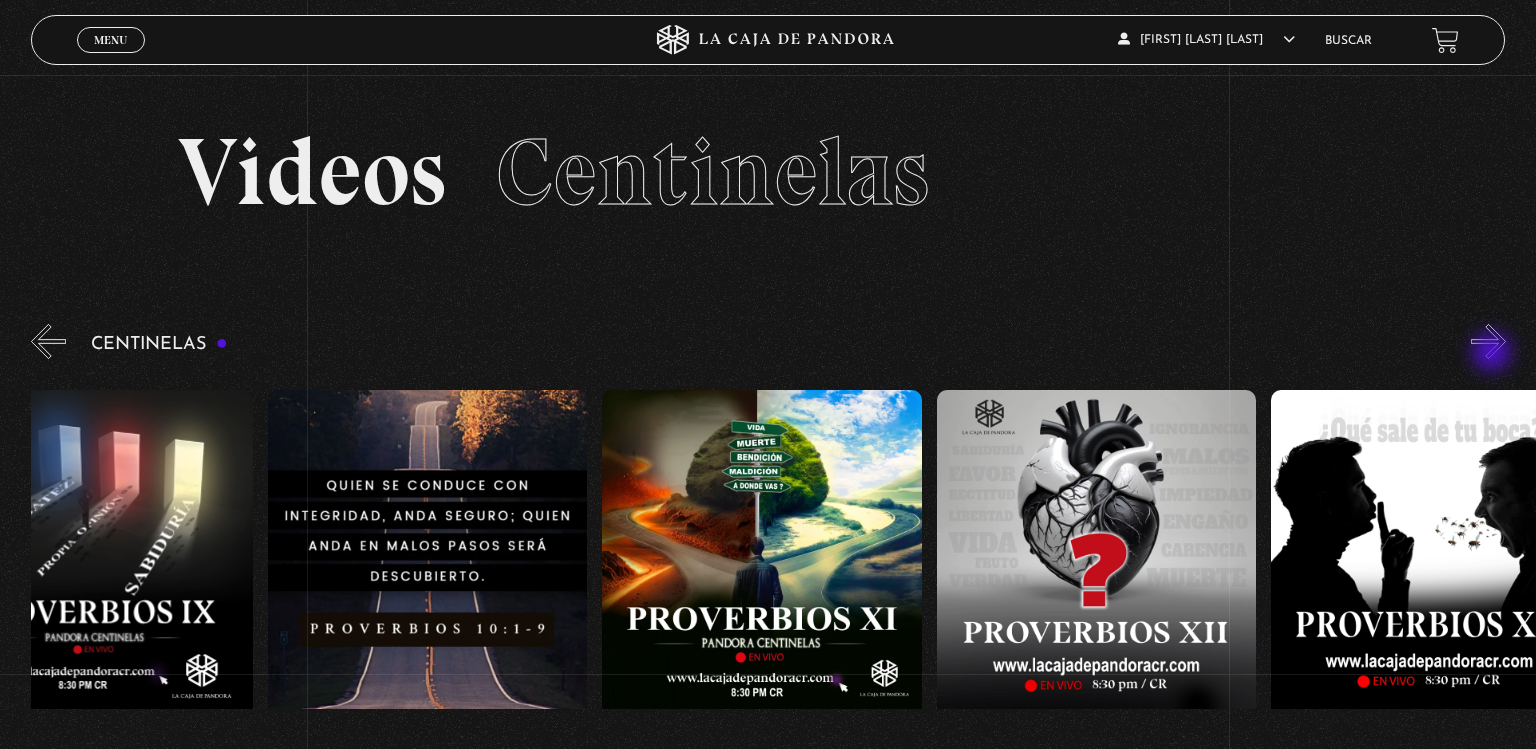 click on "»" at bounding box center (1488, 341) 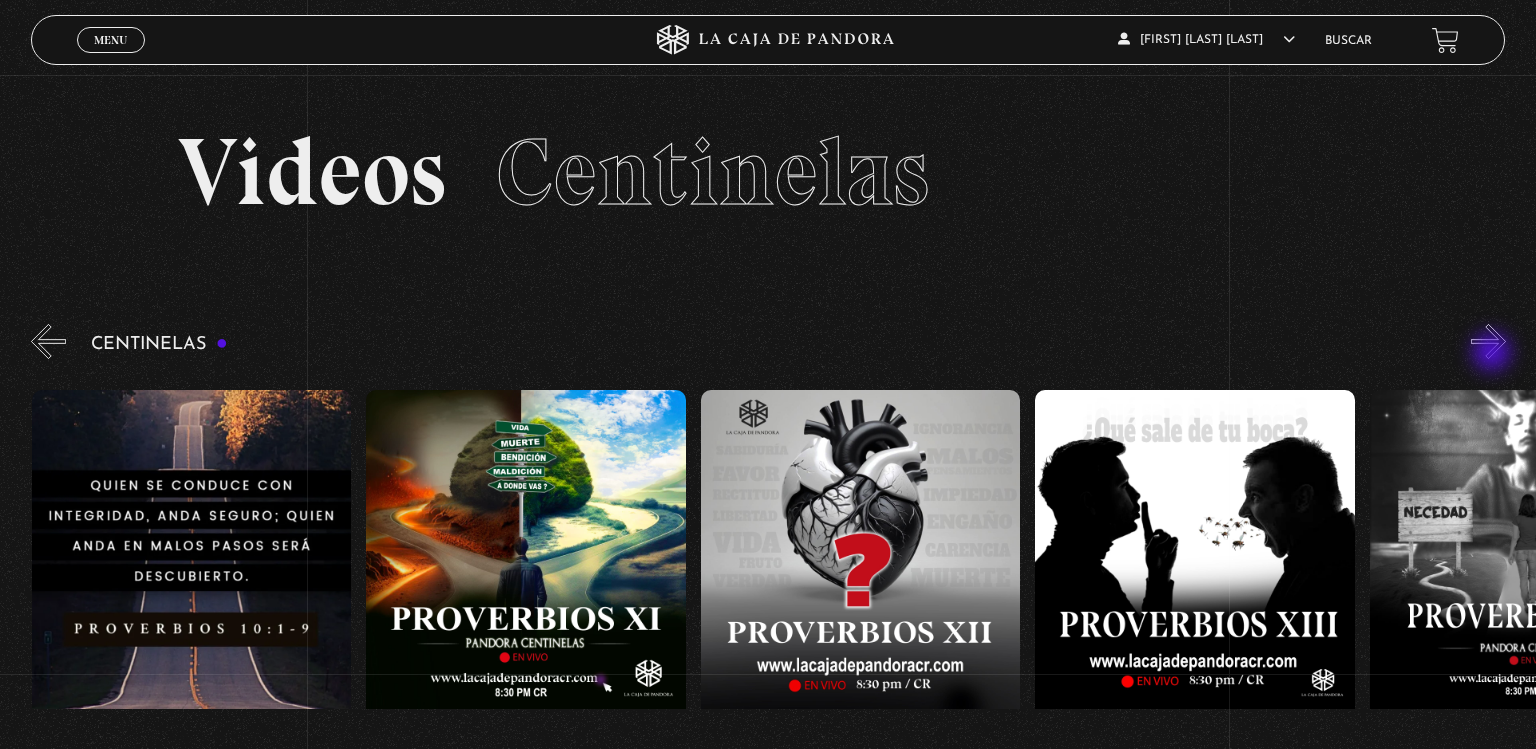 click on "»" at bounding box center [1488, 341] 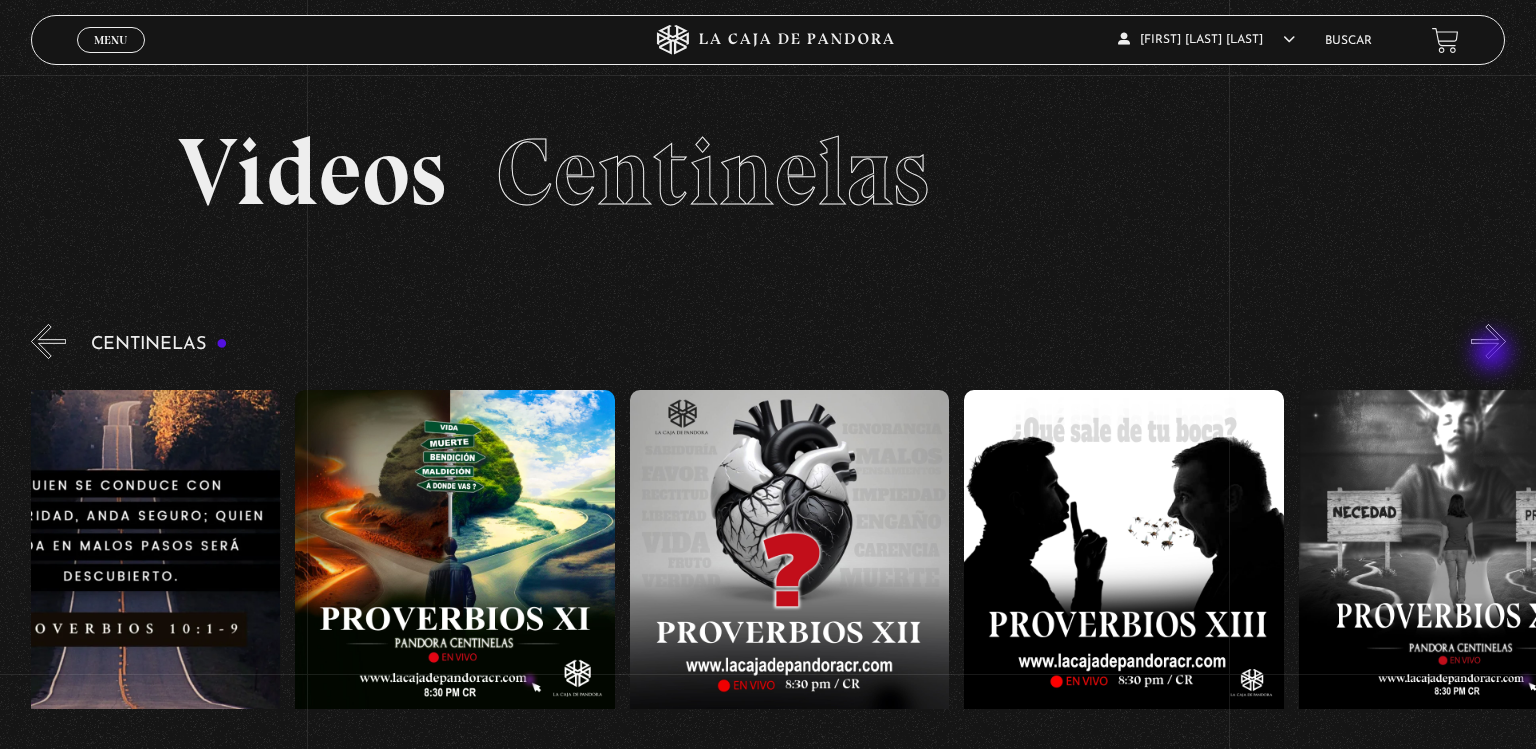click on "»" at bounding box center [1488, 341] 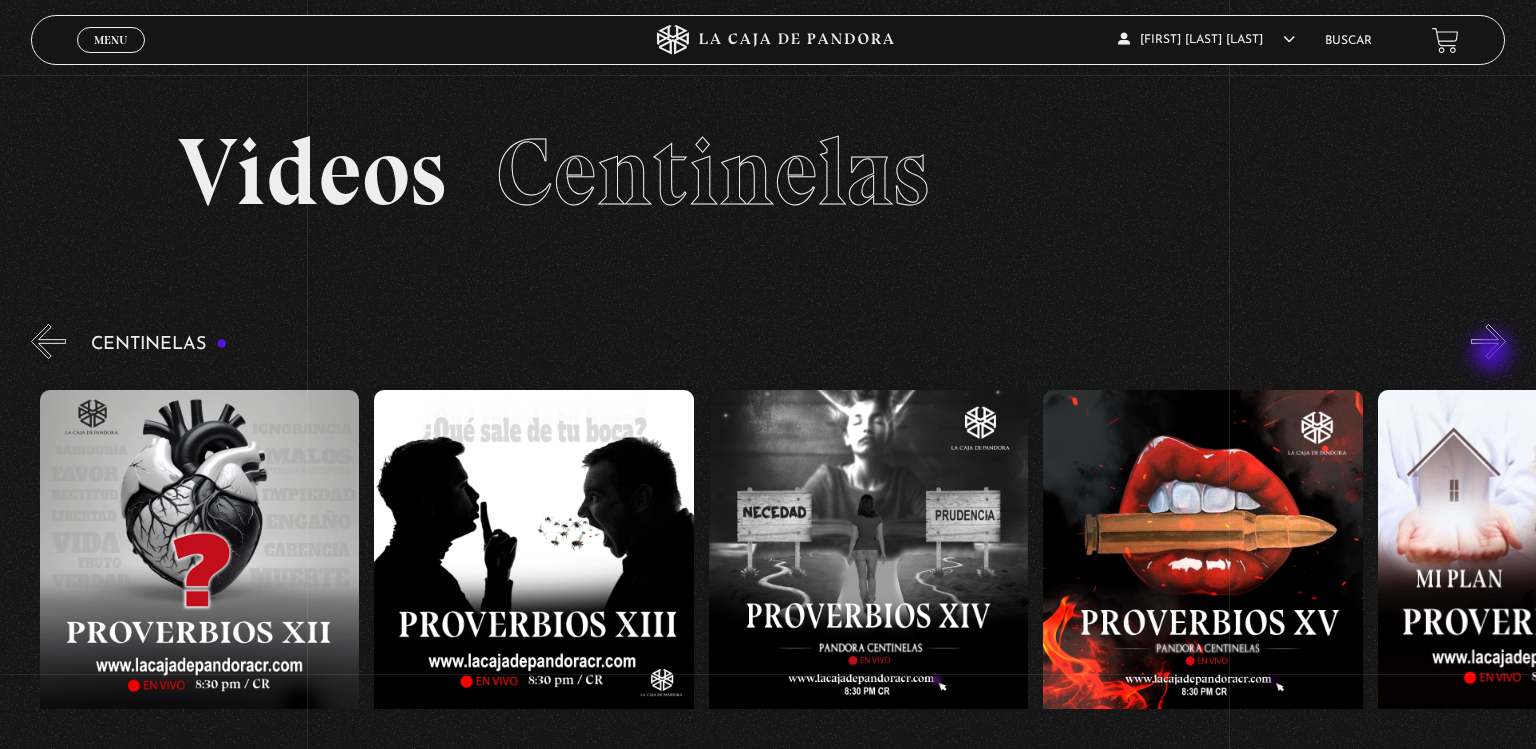 scroll, scrollTop: 0, scrollLeft: 4681, axis: horizontal 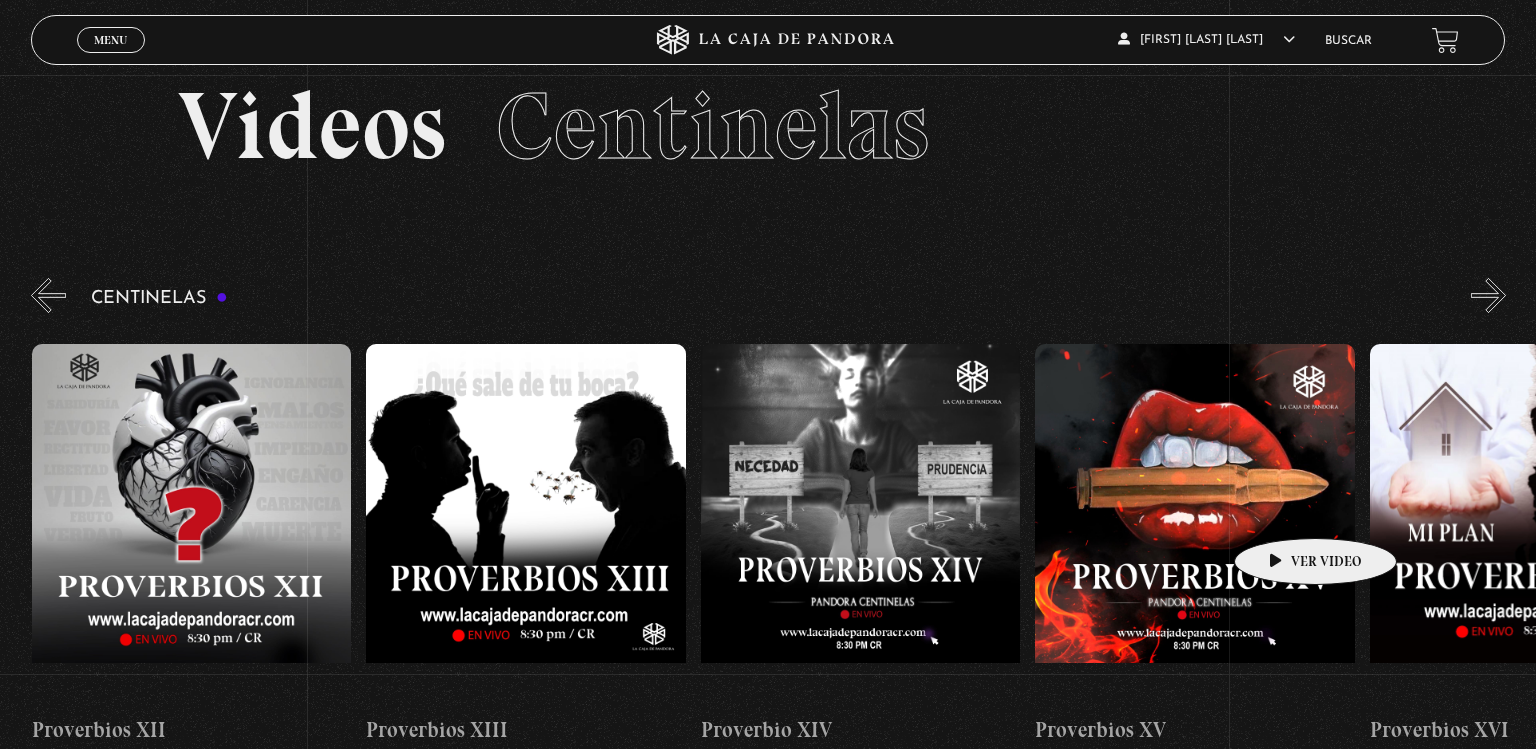 click at bounding box center (1194, 524) 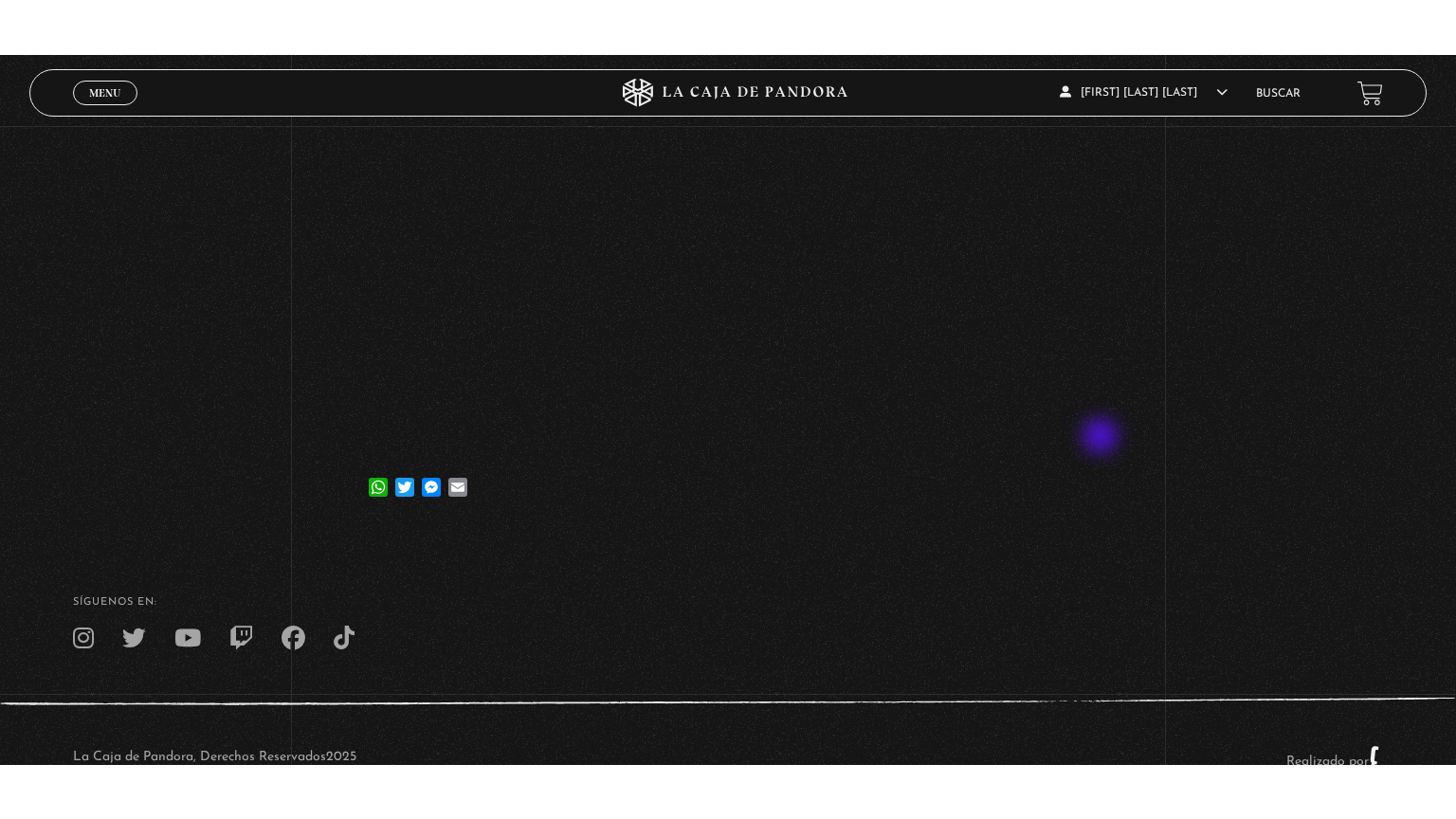 scroll, scrollTop: 284, scrollLeft: 0, axis: vertical 